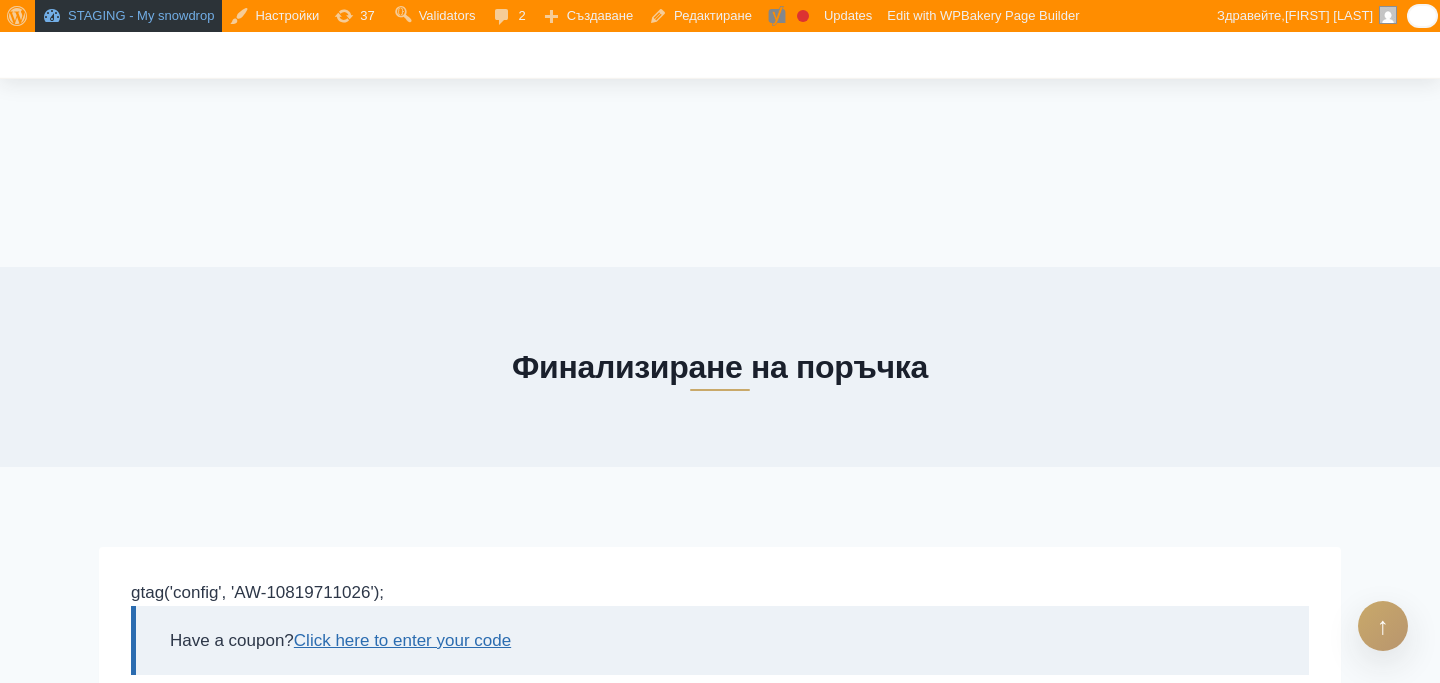 scroll, scrollTop: 1190, scrollLeft: 0, axis: vertical 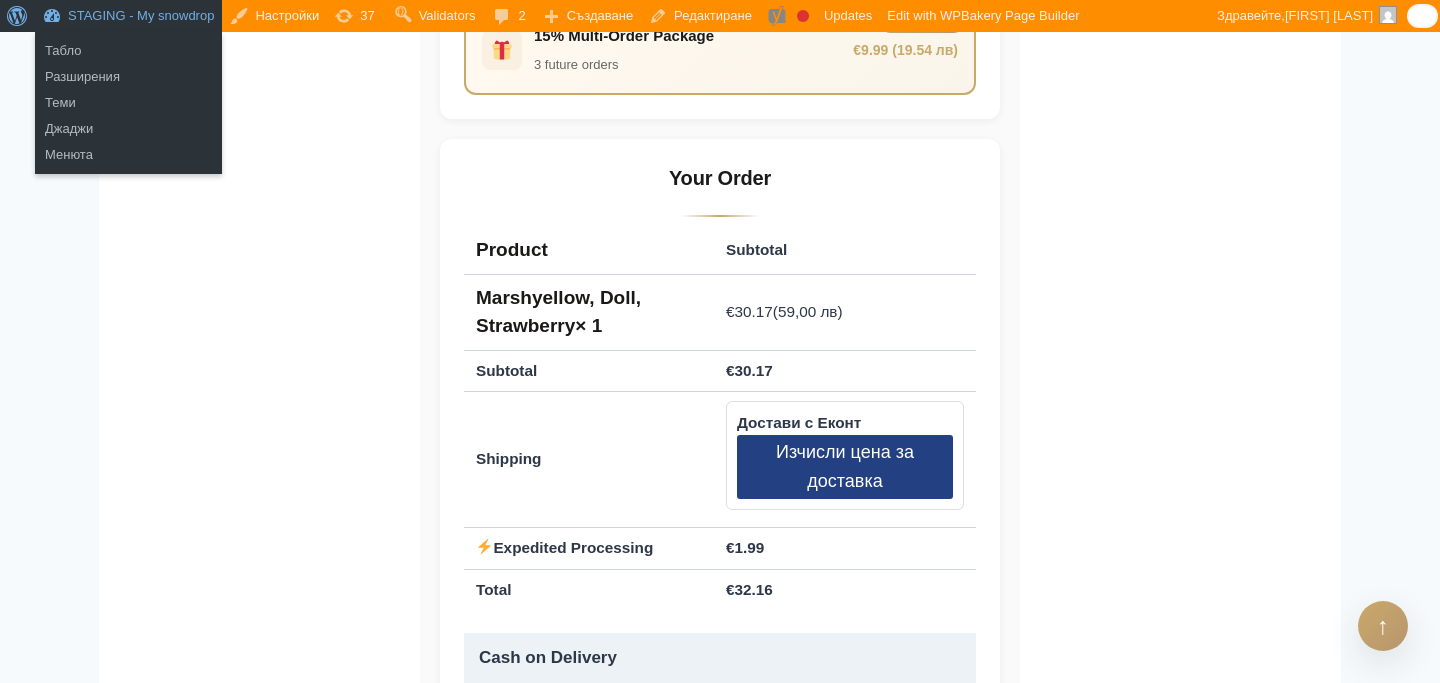 click at bounding box center (14, 14) 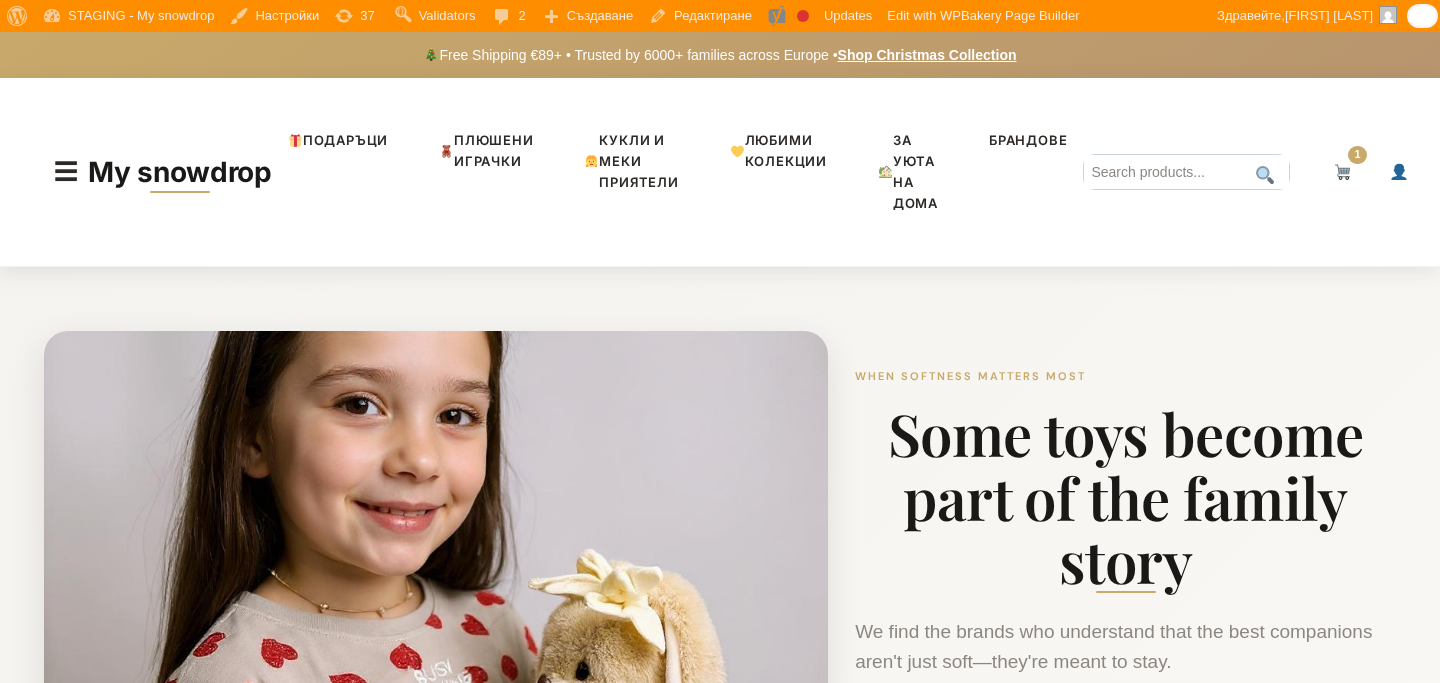 scroll, scrollTop: 0, scrollLeft: 0, axis: both 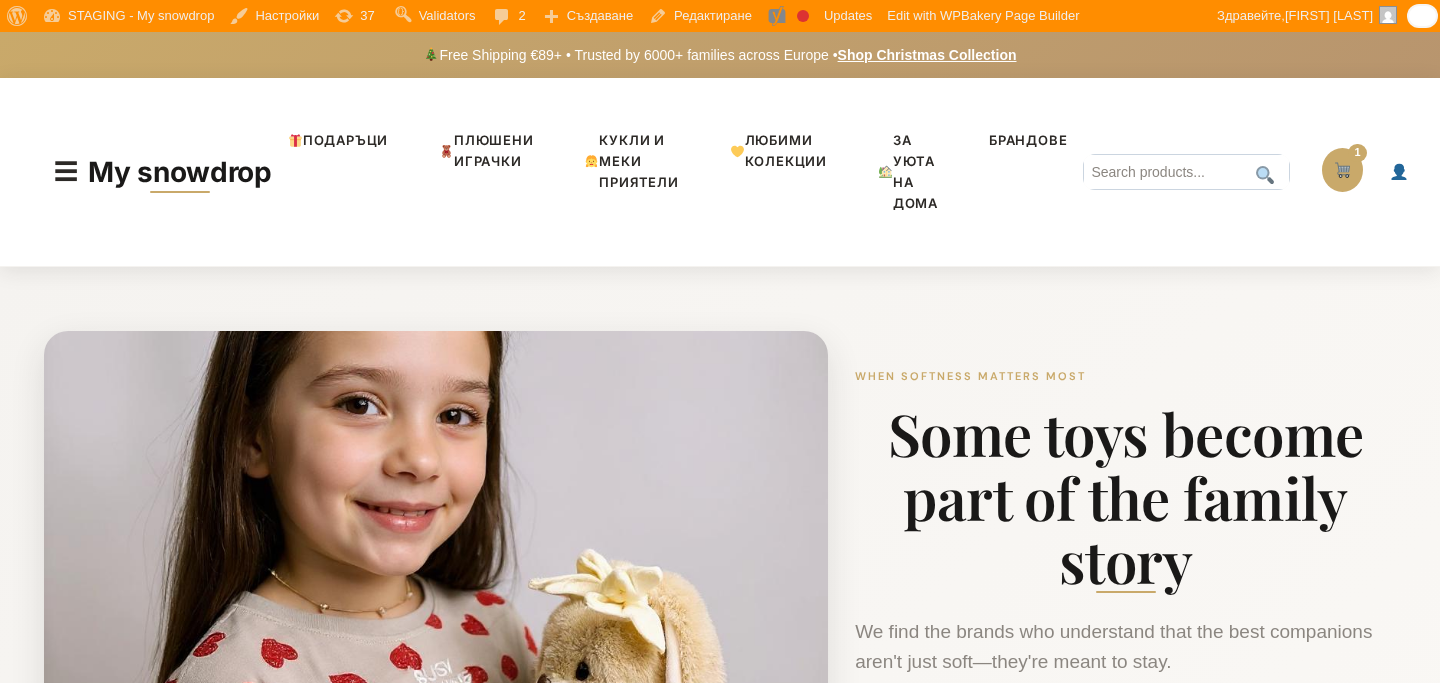 click at bounding box center (1342, 170) 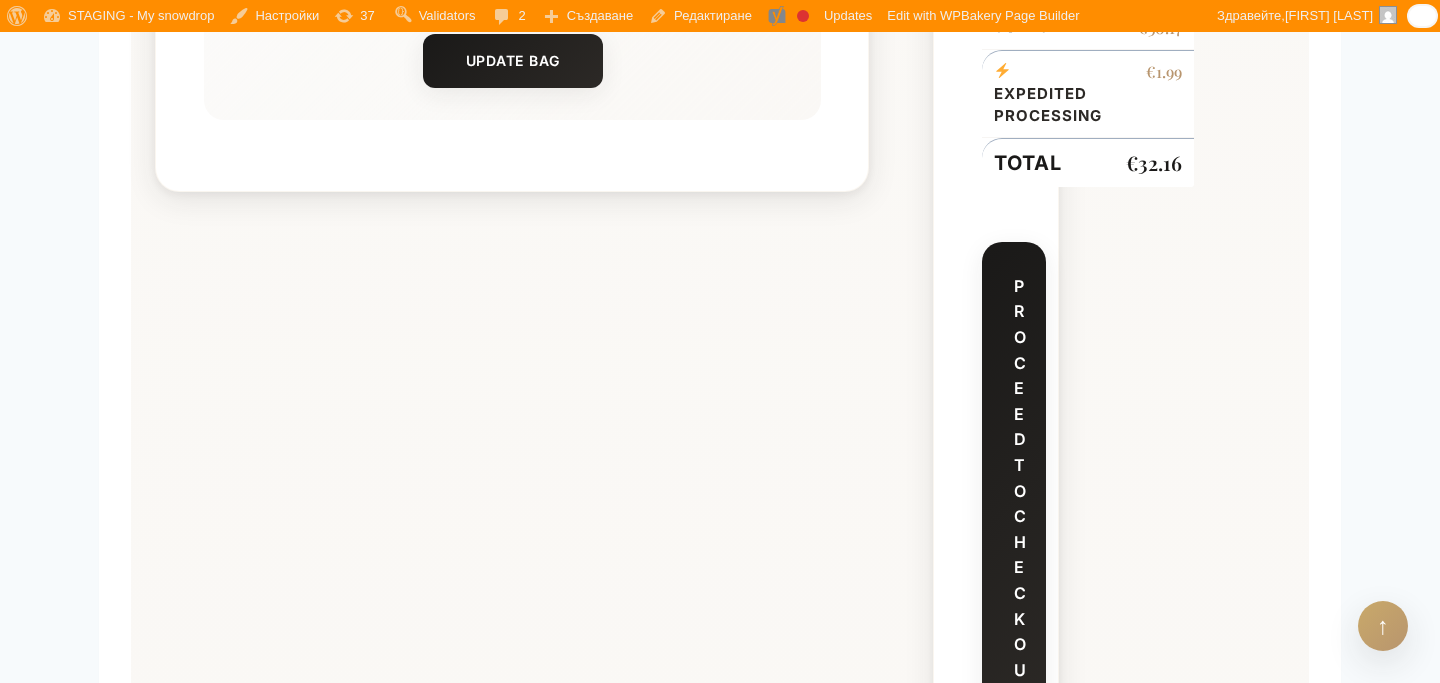 scroll, scrollTop: 1321, scrollLeft: 0, axis: vertical 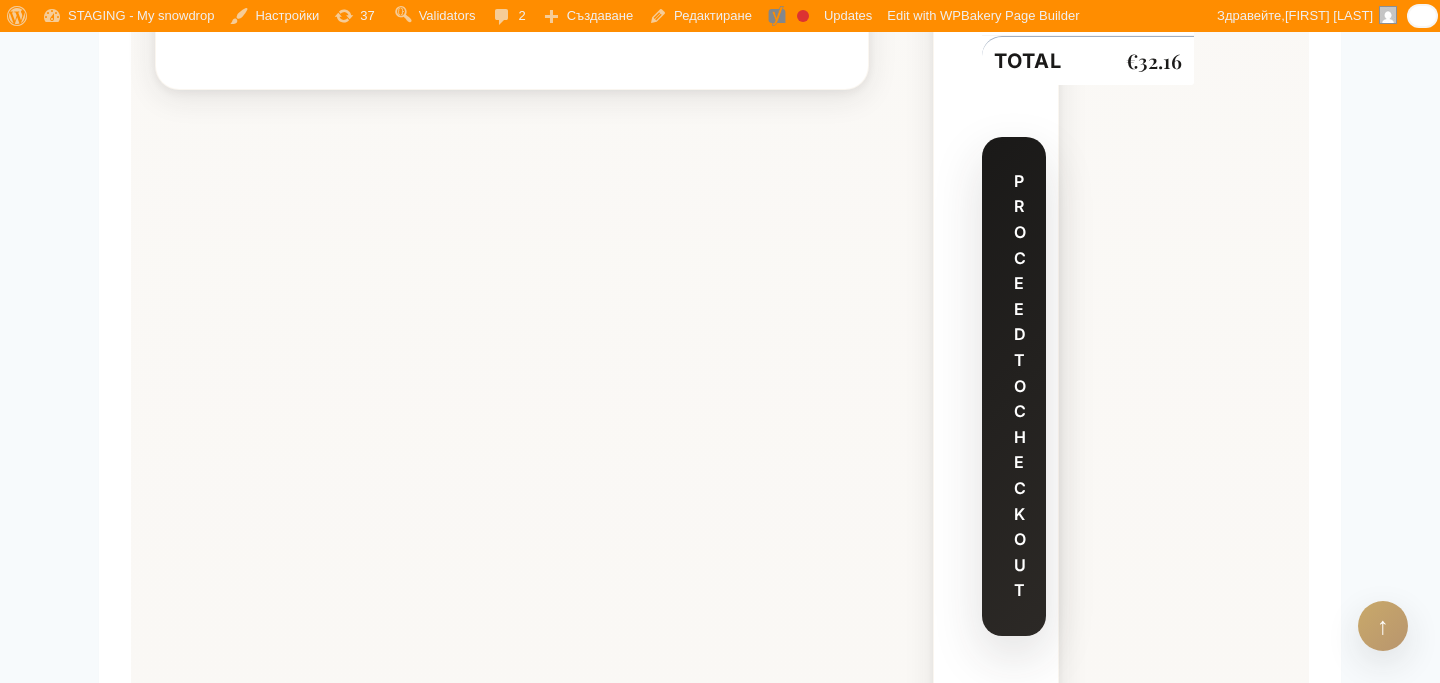click on "Proceed to checkout" at bounding box center (1014, 386) 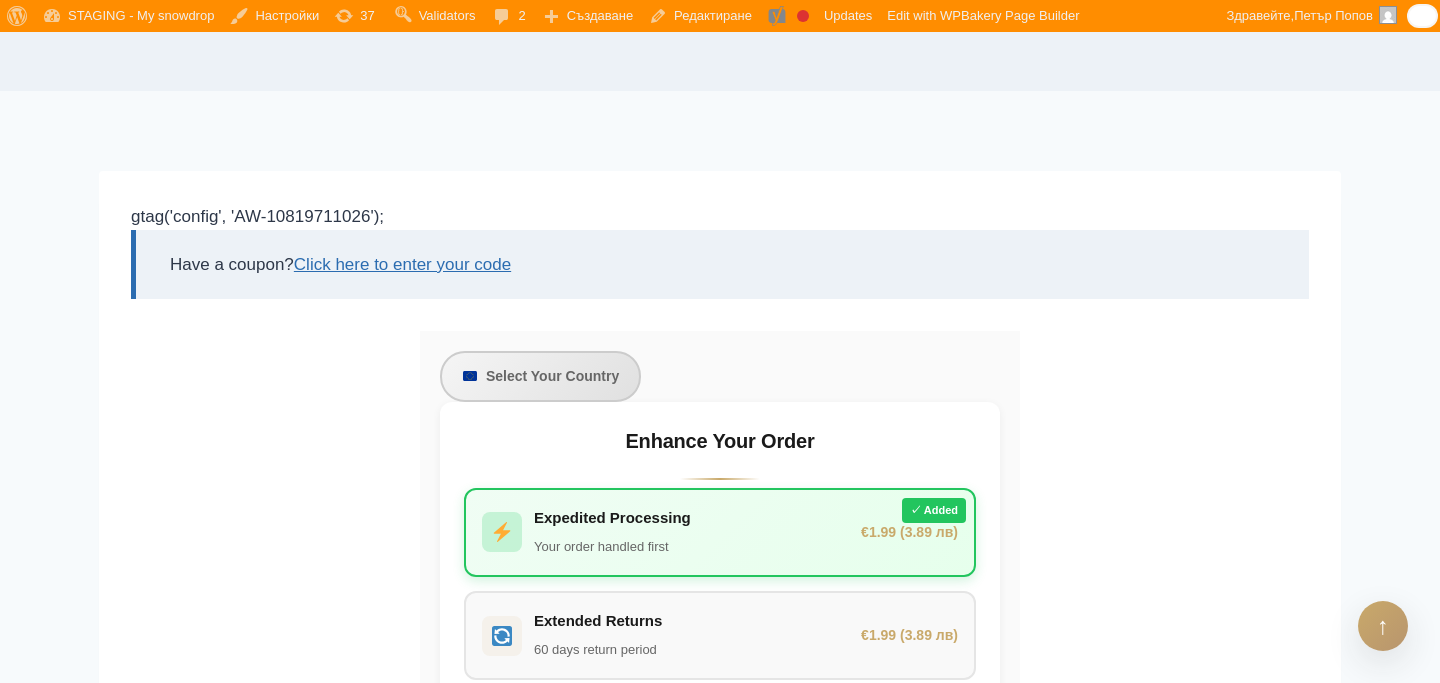 scroll, scrollTop: 379, scrollLeft: 0, axis: vertical 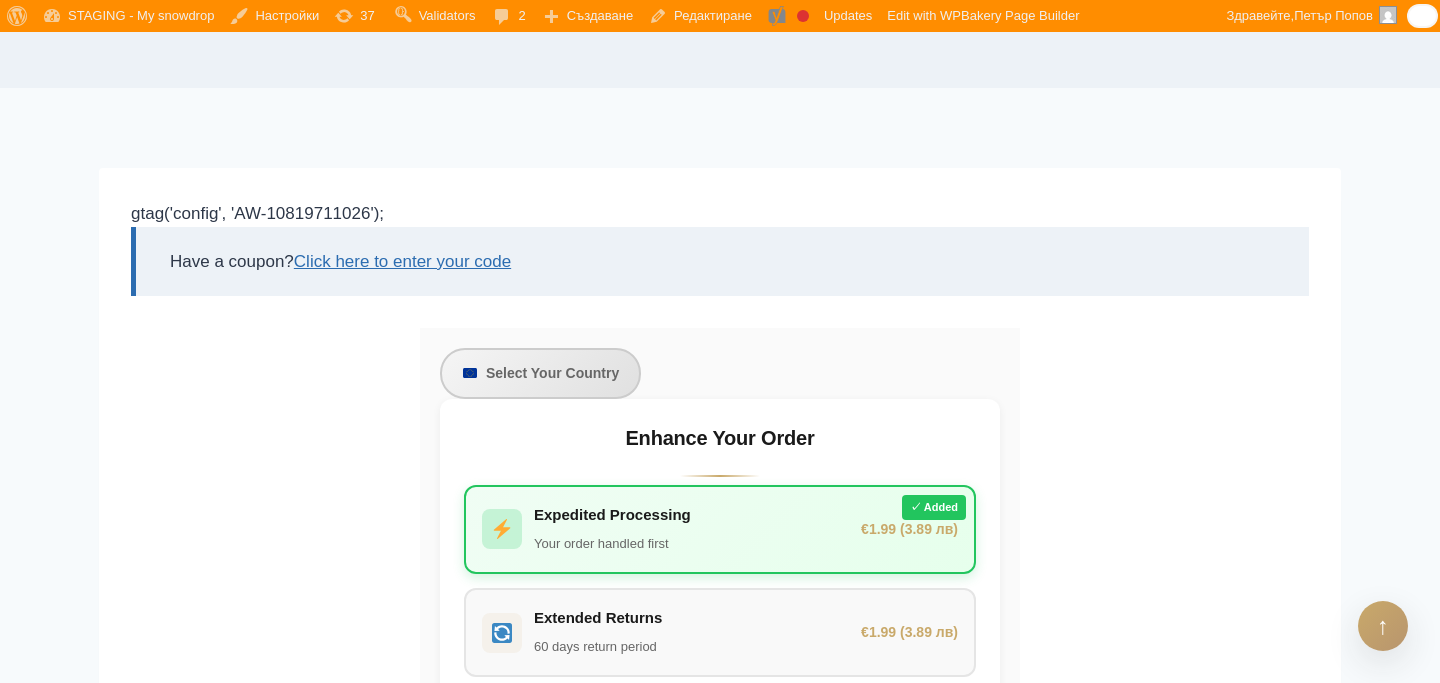 click on "Select Your Country" at bounding box center (552, 373) 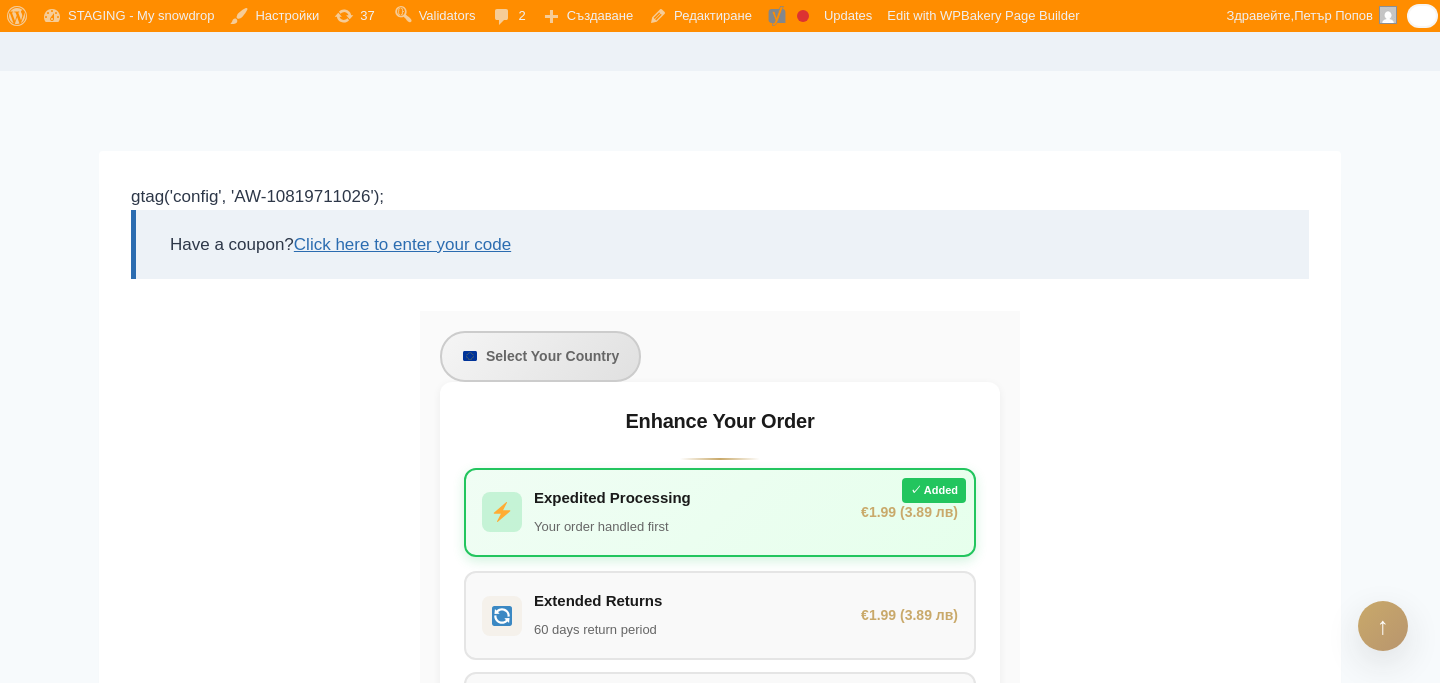 scroll, scrollTop: 423, scrollLeft: 0, axis: vertical 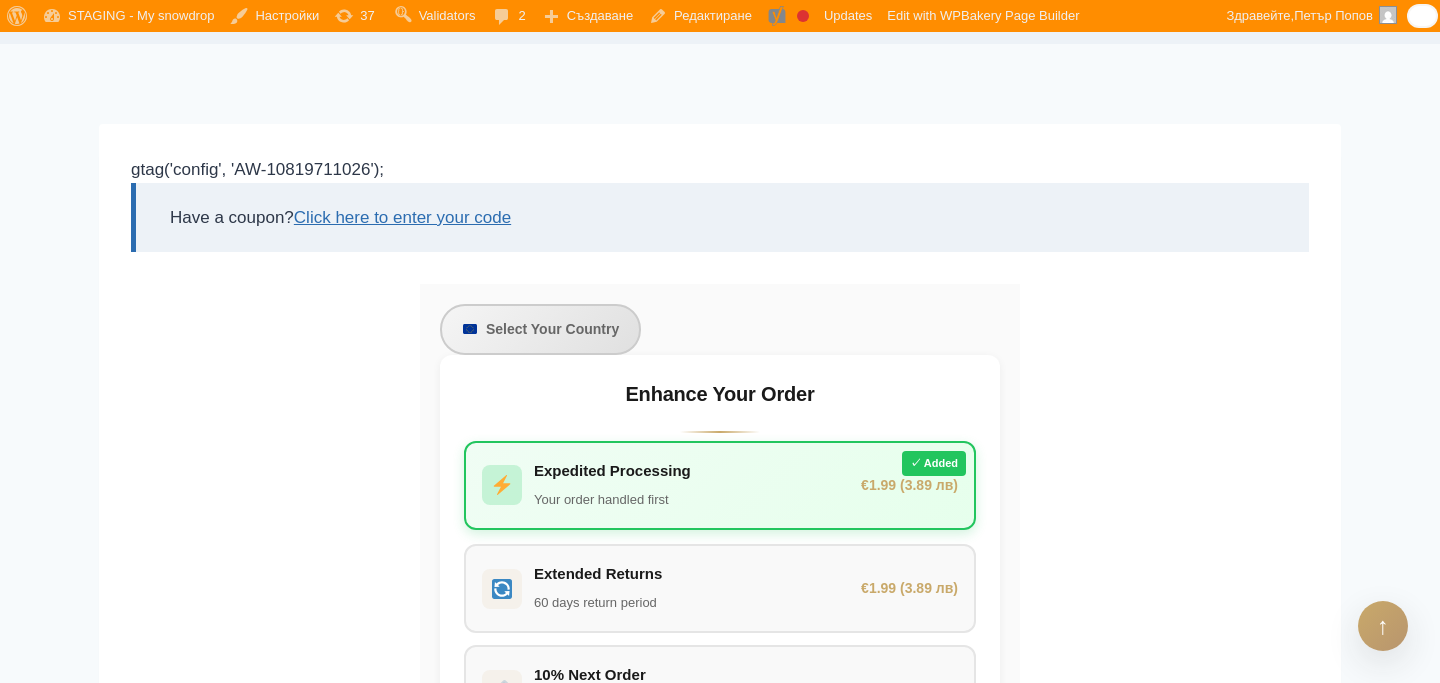 click at bounding box center (470, 329) 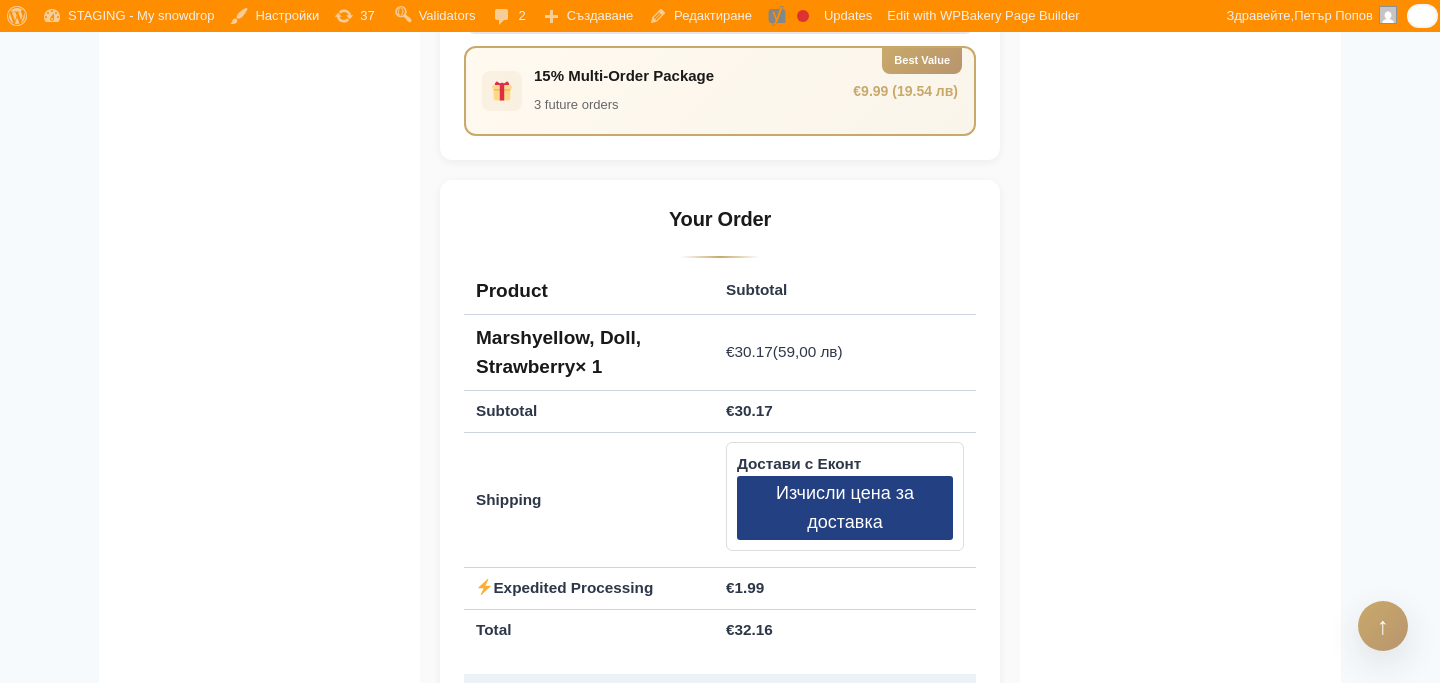 scroll, scrollTop: 1120, scrollLeft: 0, axis: vertical 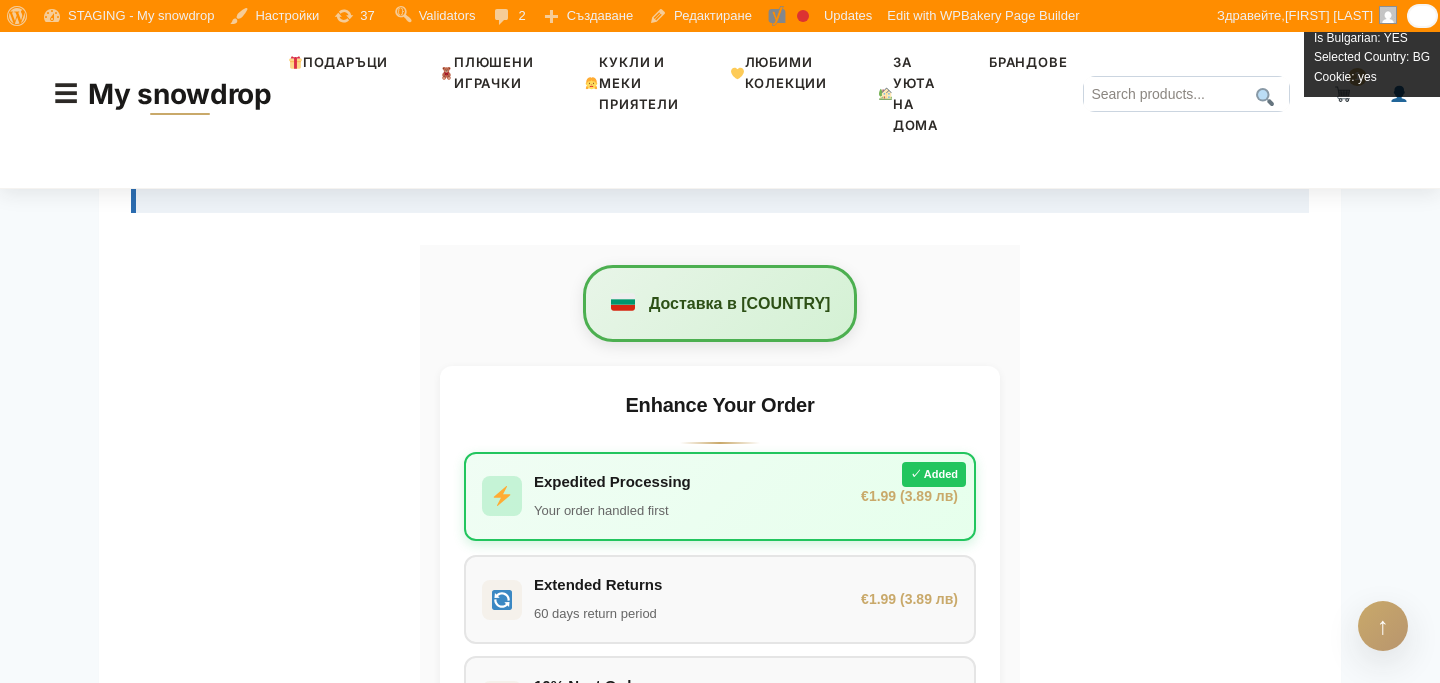 click on "Доставка в [COUNTRY]" at bounding box center (720, 303) 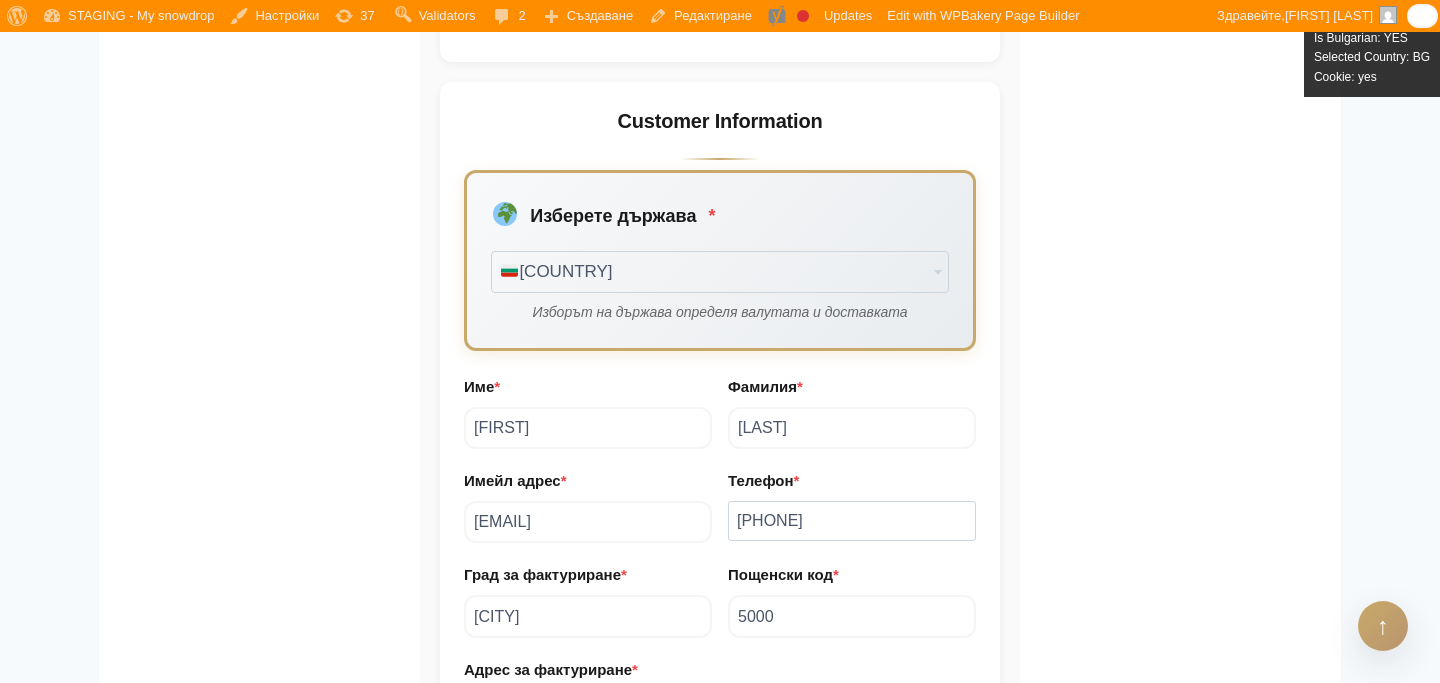 scroll, scrollTop: 2132, scrollLeft: 0, axis: vertical 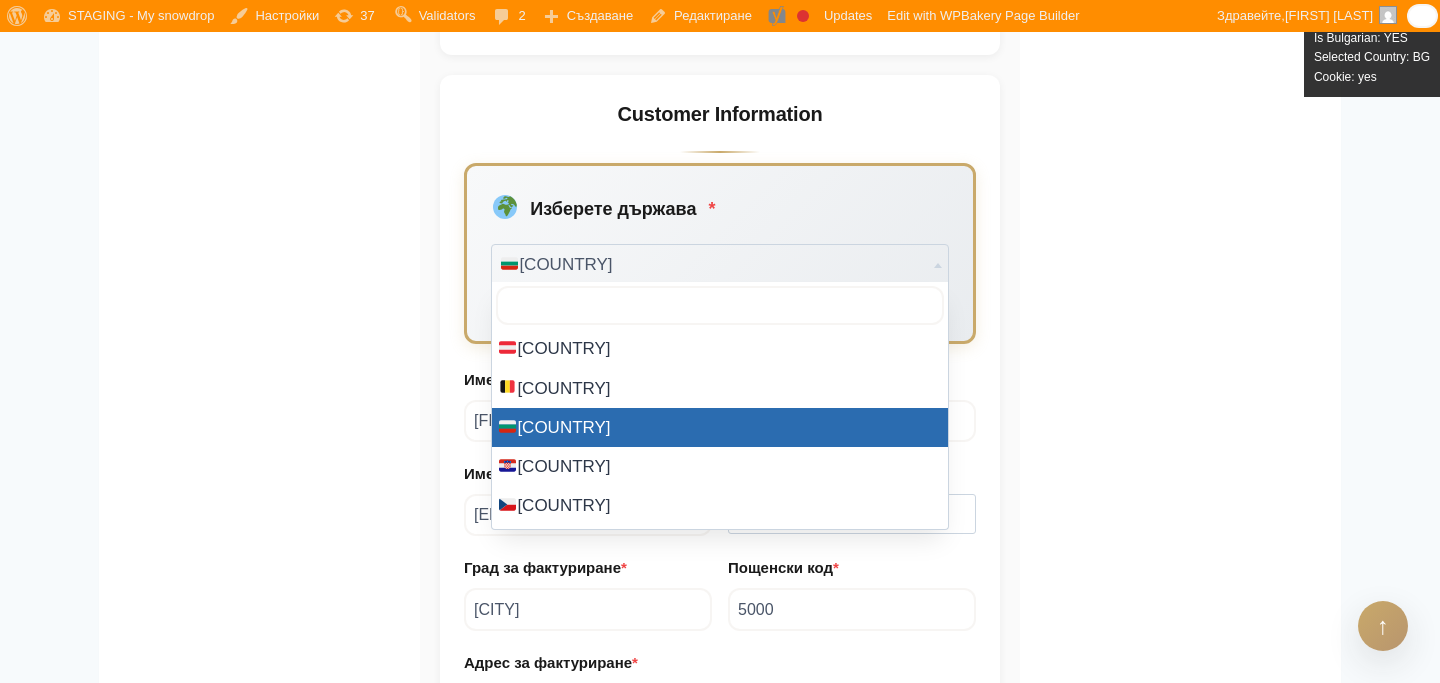 click on "Bulgaria" at bounding box center (720, 265) 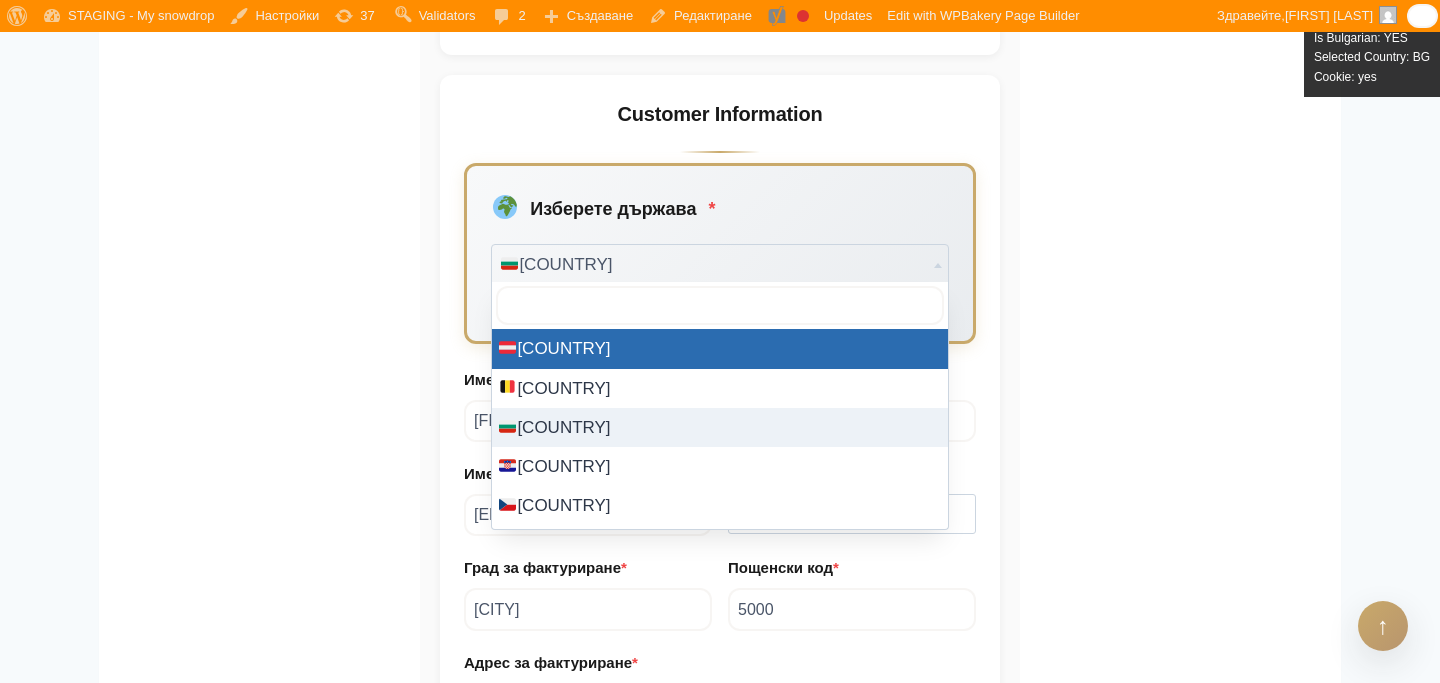 select on "AT" 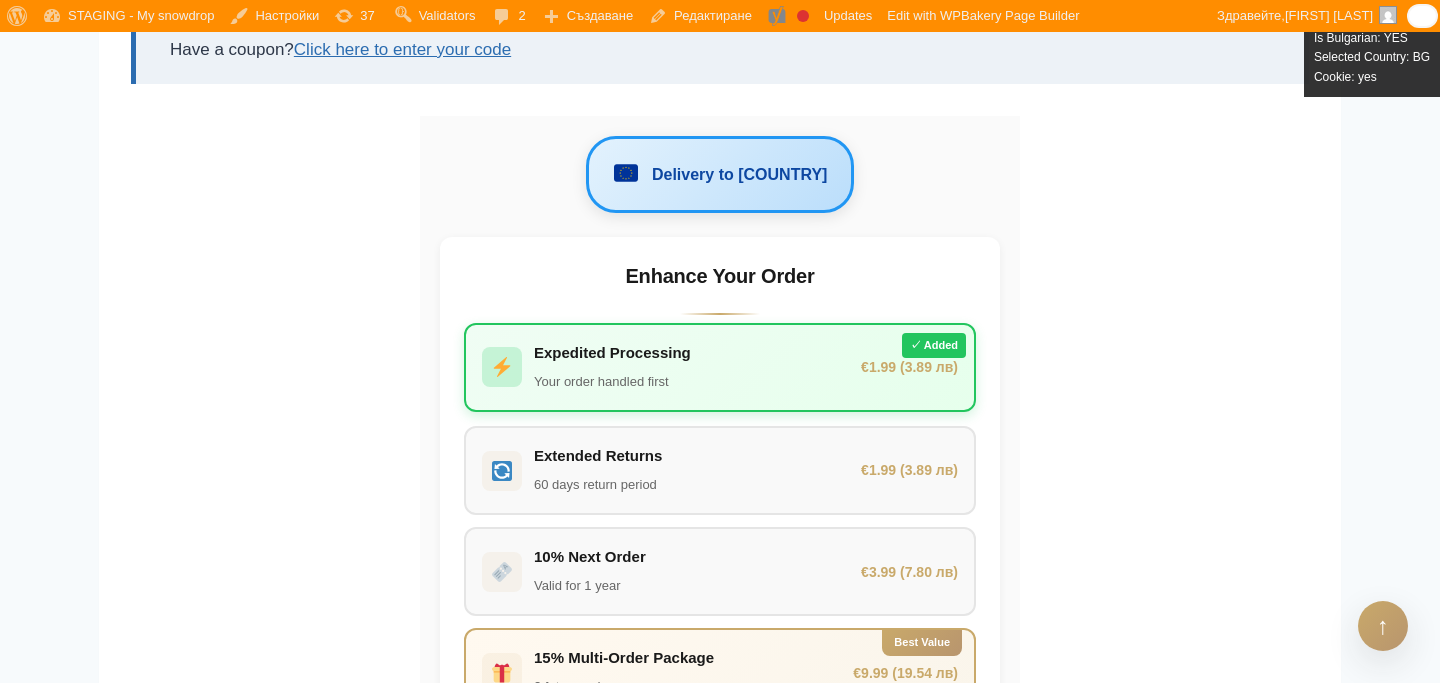 scroll, scrollTop: 592, scrollLeft: 0, axis: vertical 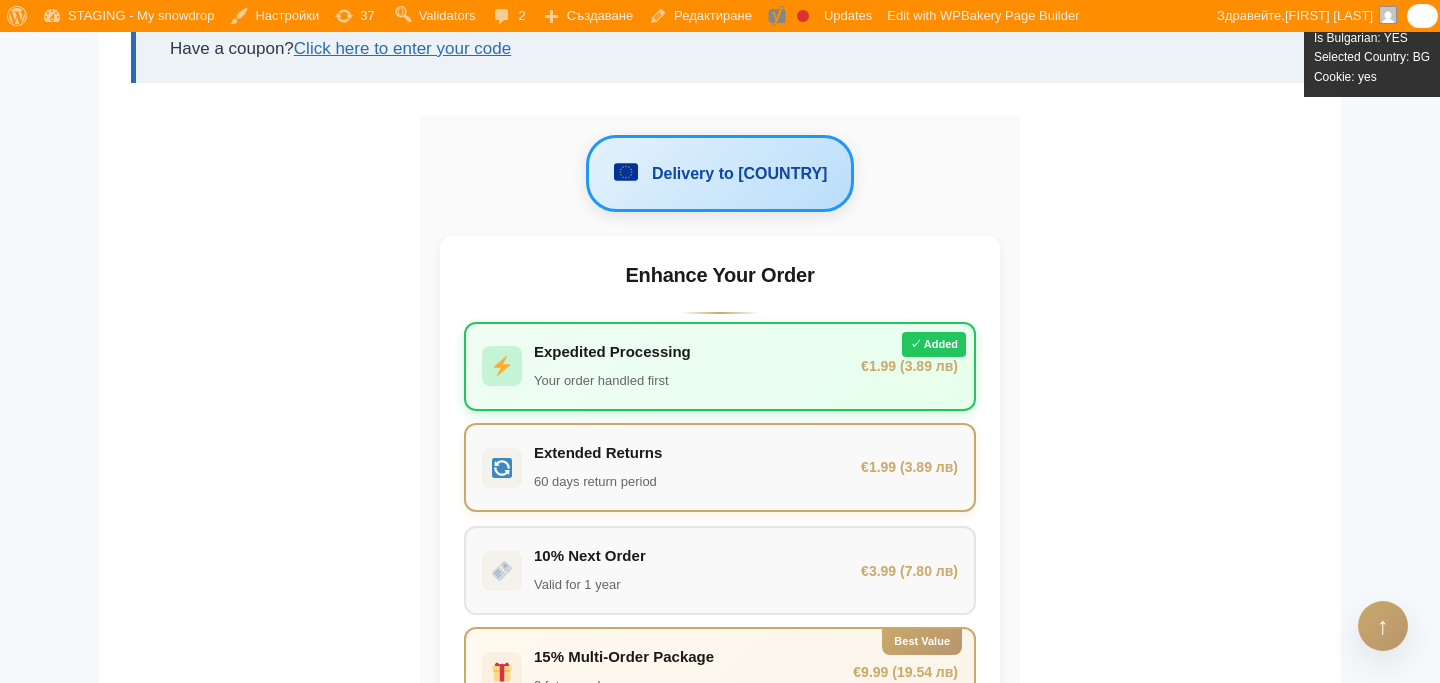 click on "Extended Returns
60 days return period
€1.99 (3.89 лв)" at bounding box center (720, 467) 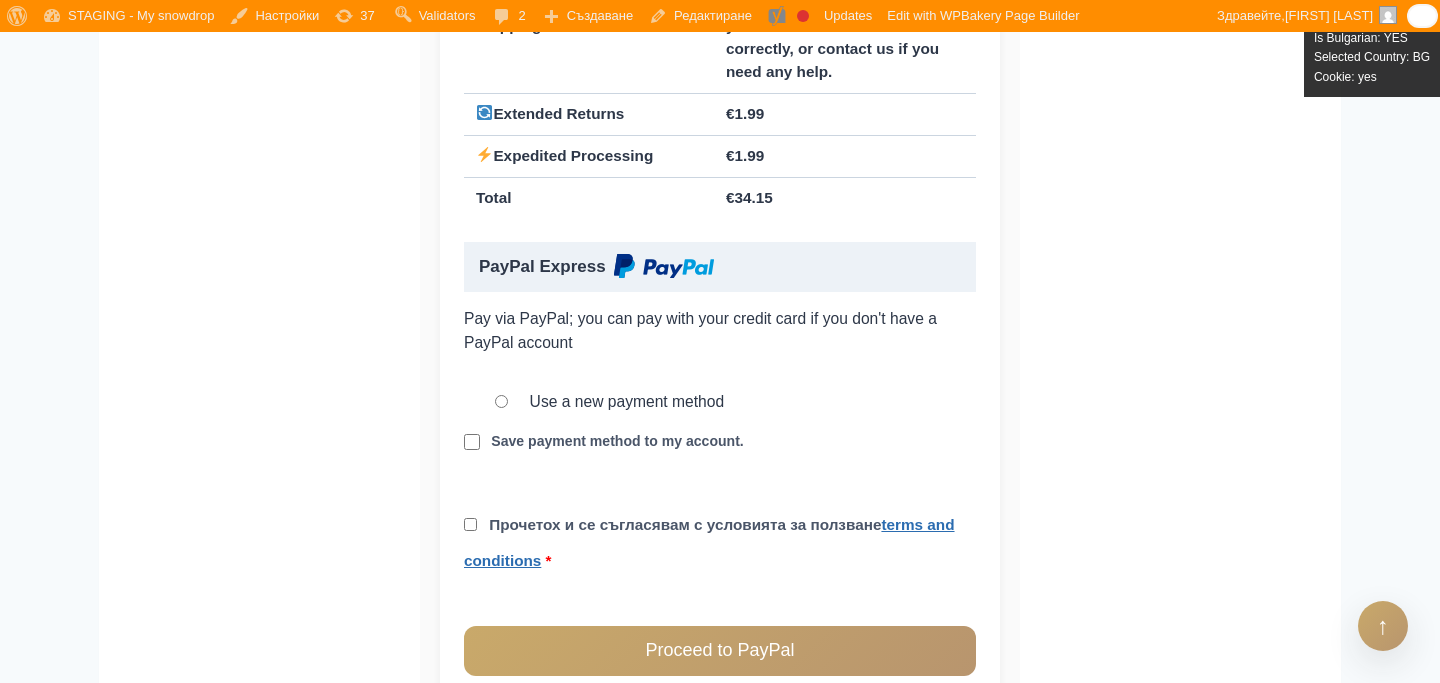 scroll, scrollTop: 1647, scrollLeft: 0, axis: vertical 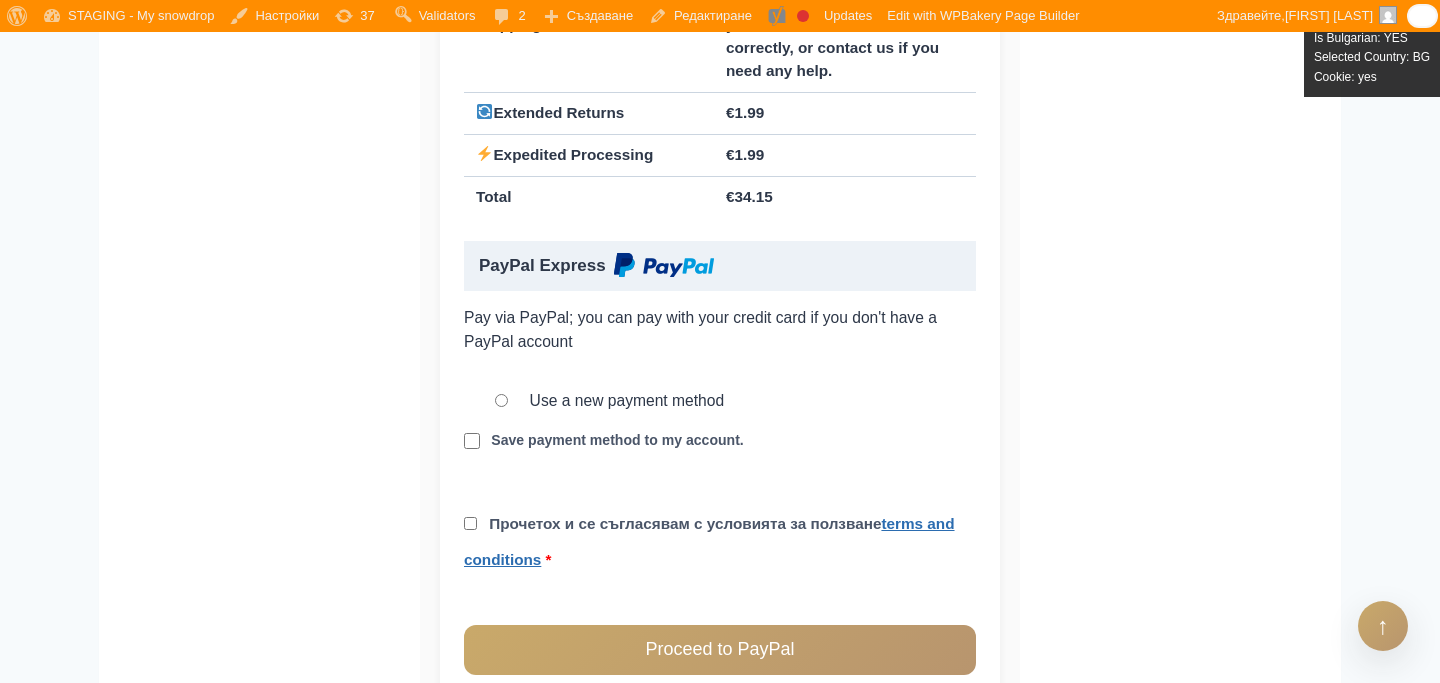 click on "Use a new payment method" at bounding box center (735, 400) 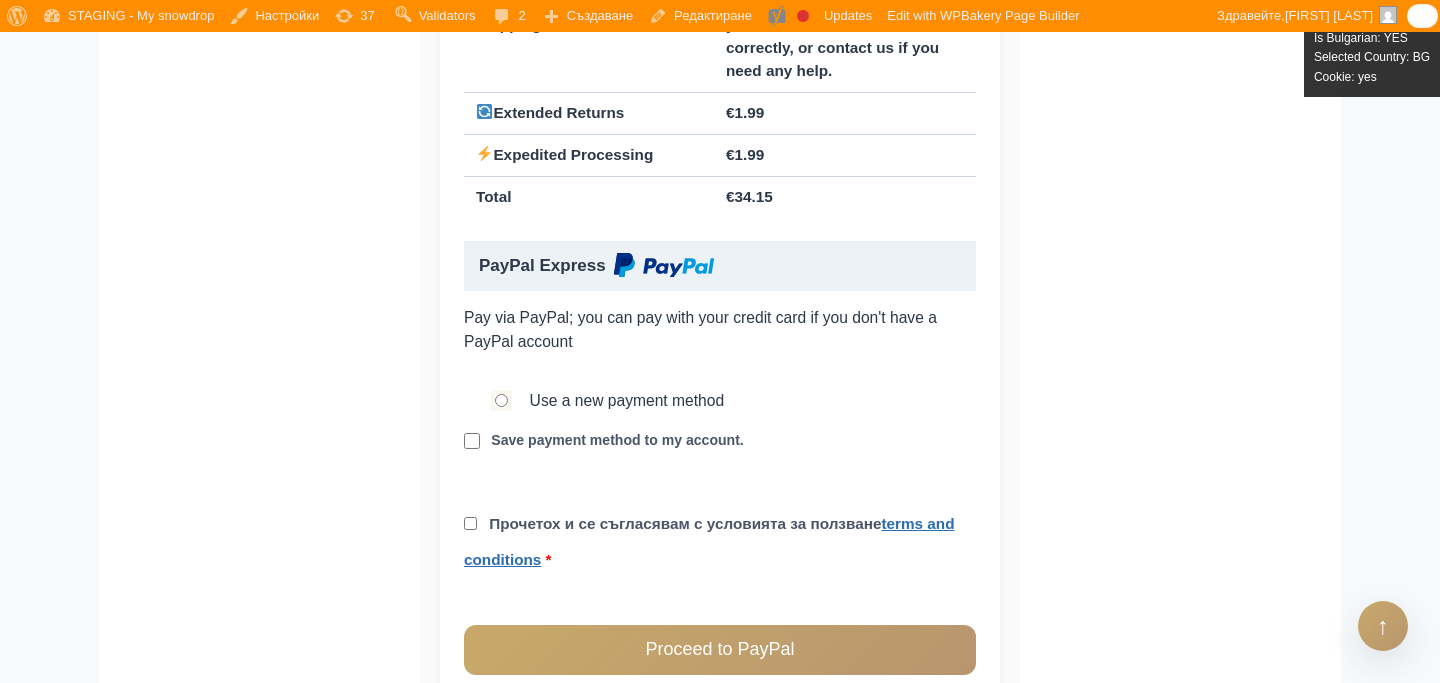 click on "Use a new payment method" at bounding box center [501, 400] 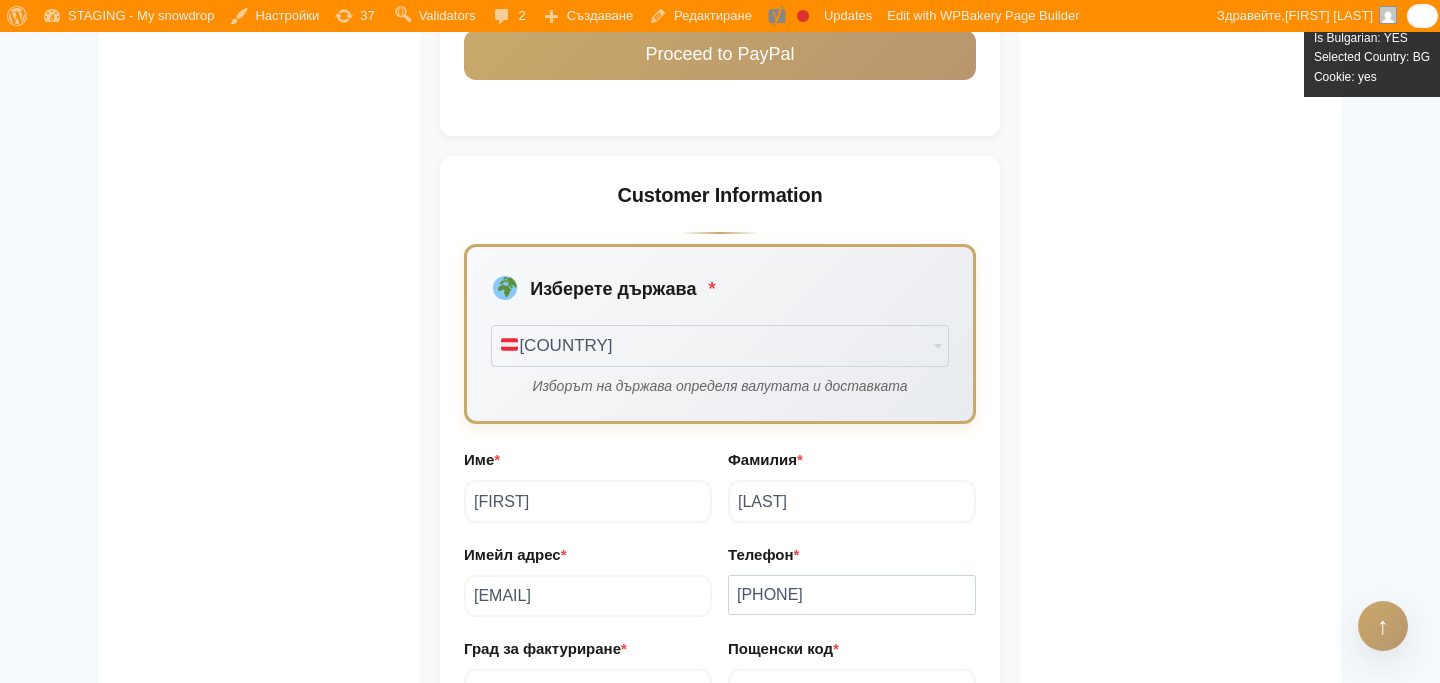 scroll, scrollTop: 2245, scrollLeft: 0, axis: vertical 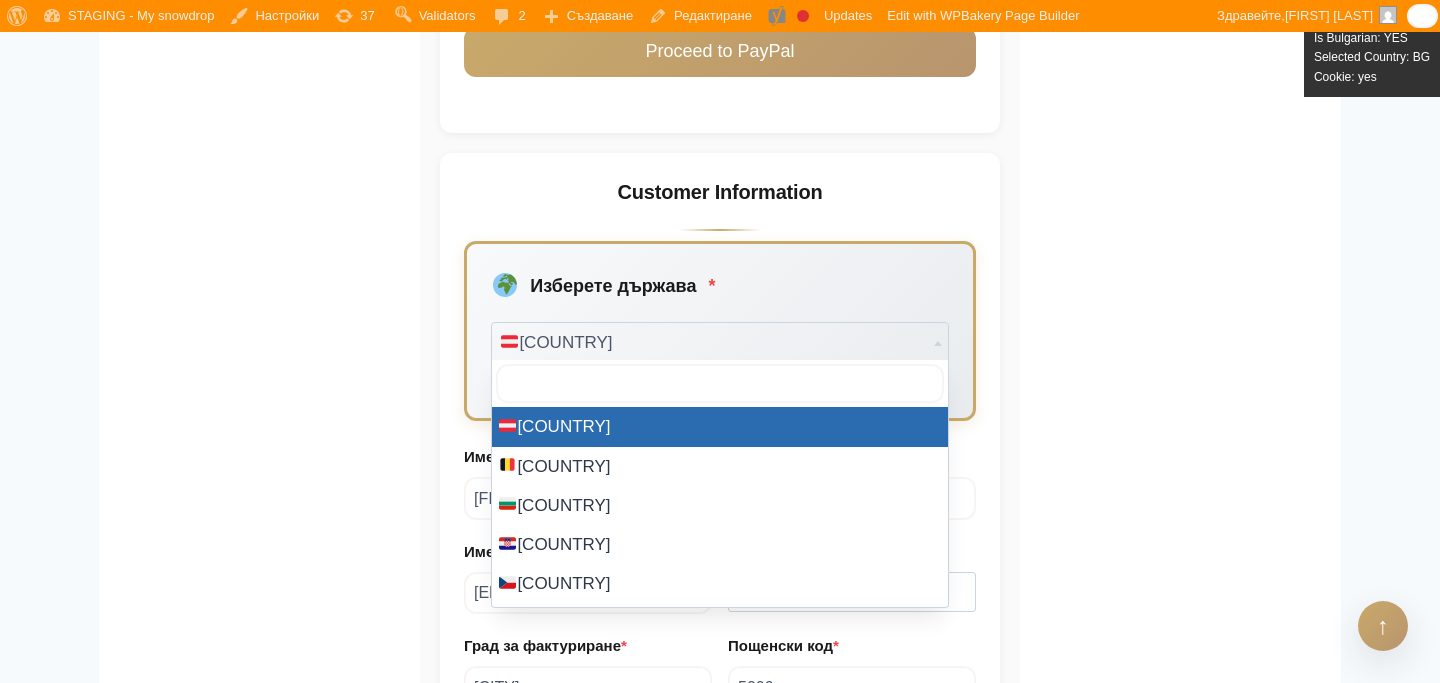 click on "Austria" at bounding box center (720, 343) 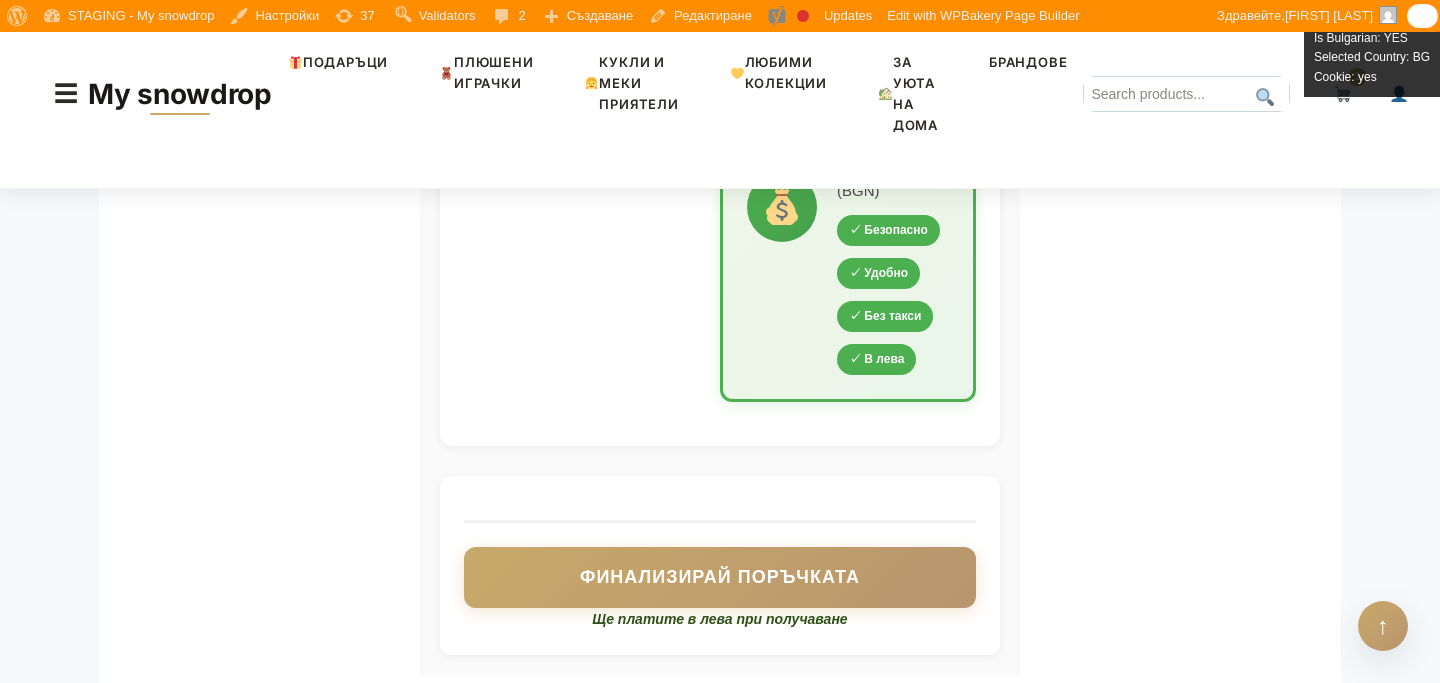 scroll, scrollTop: 3424, scrollLeft: 0, axis: vertical 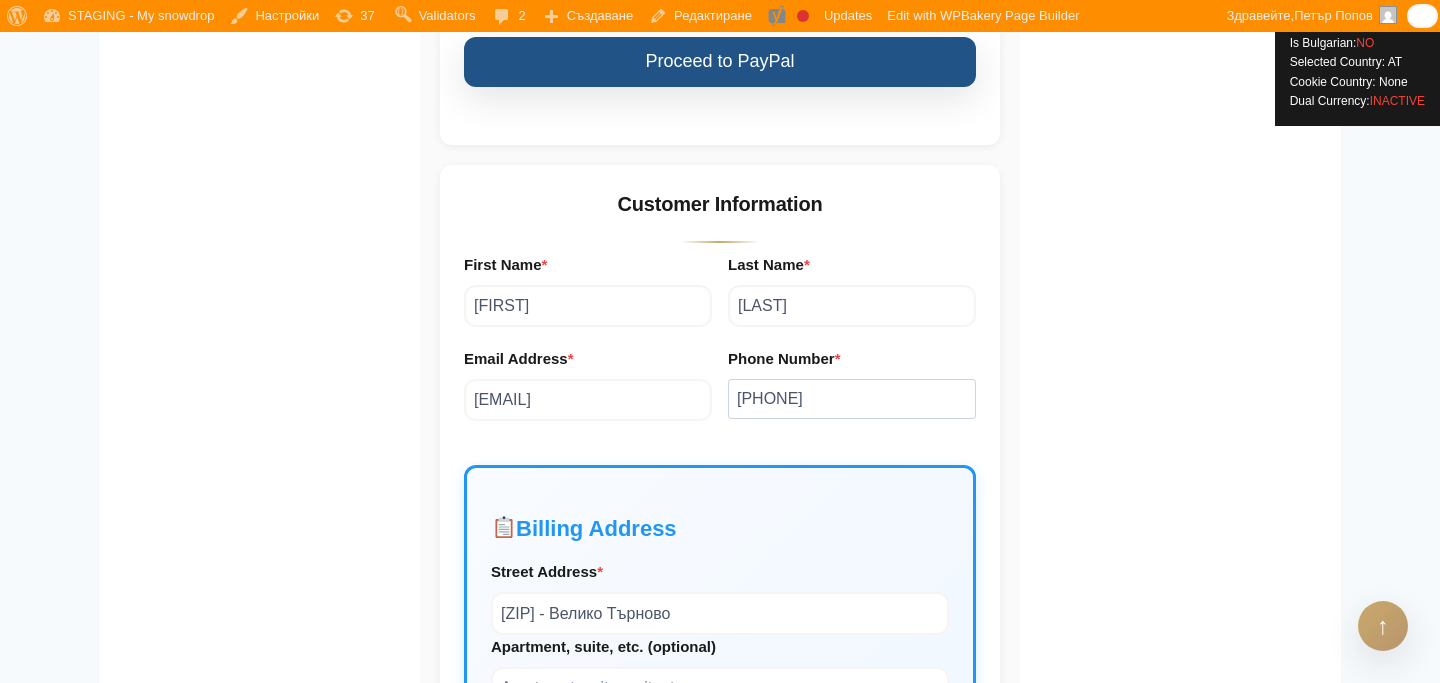 click on "Proceed to PayPal" at bounding box center (720, 62) 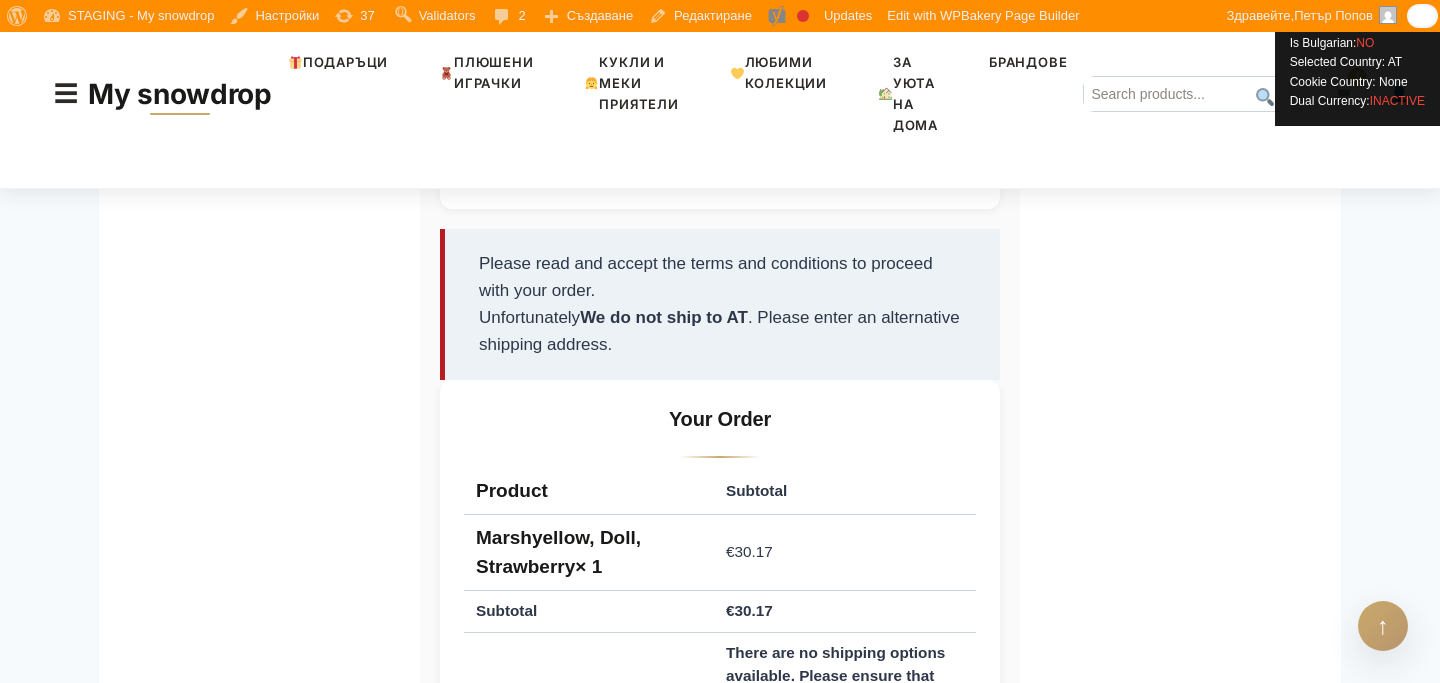 scroll, scrollTop: 1428, scrollLeft: 0, axis: vertical 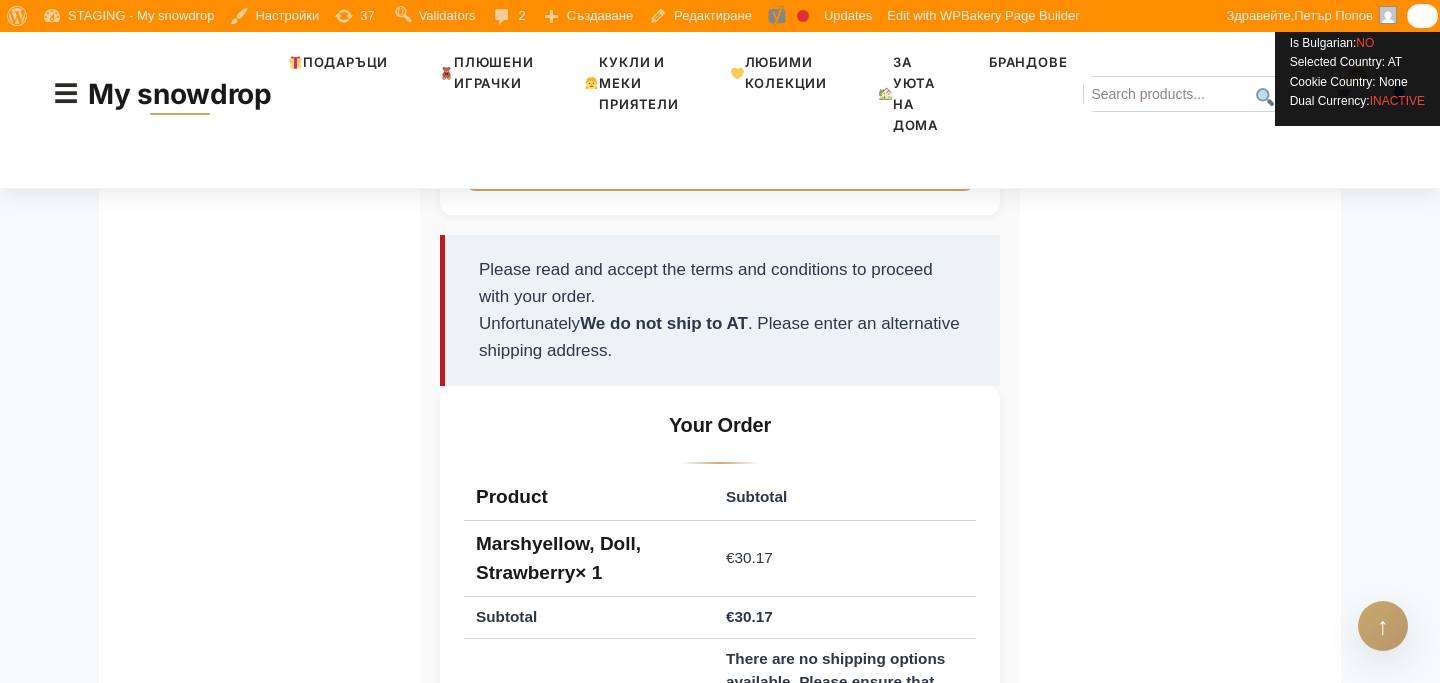 type on "Place order" 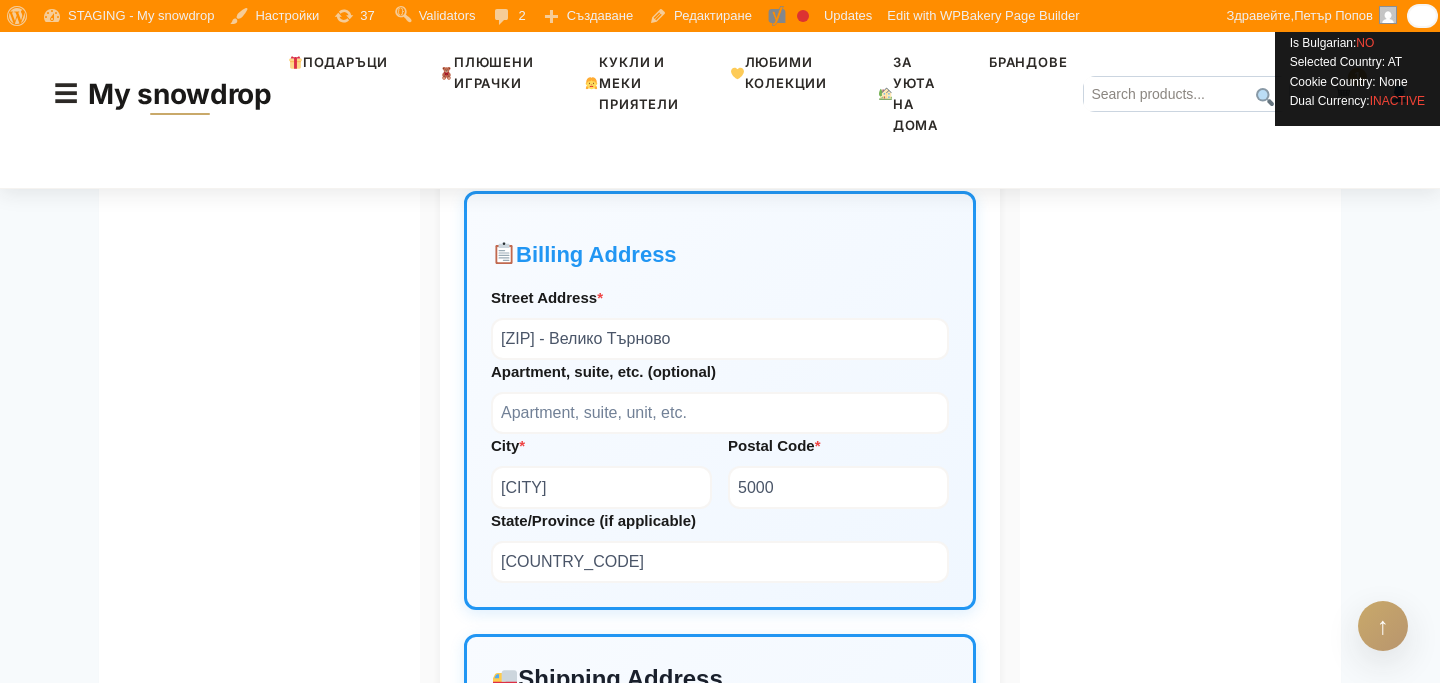 scroll, scrollTop: 2914, scrollLeft: 0, axis: vertical 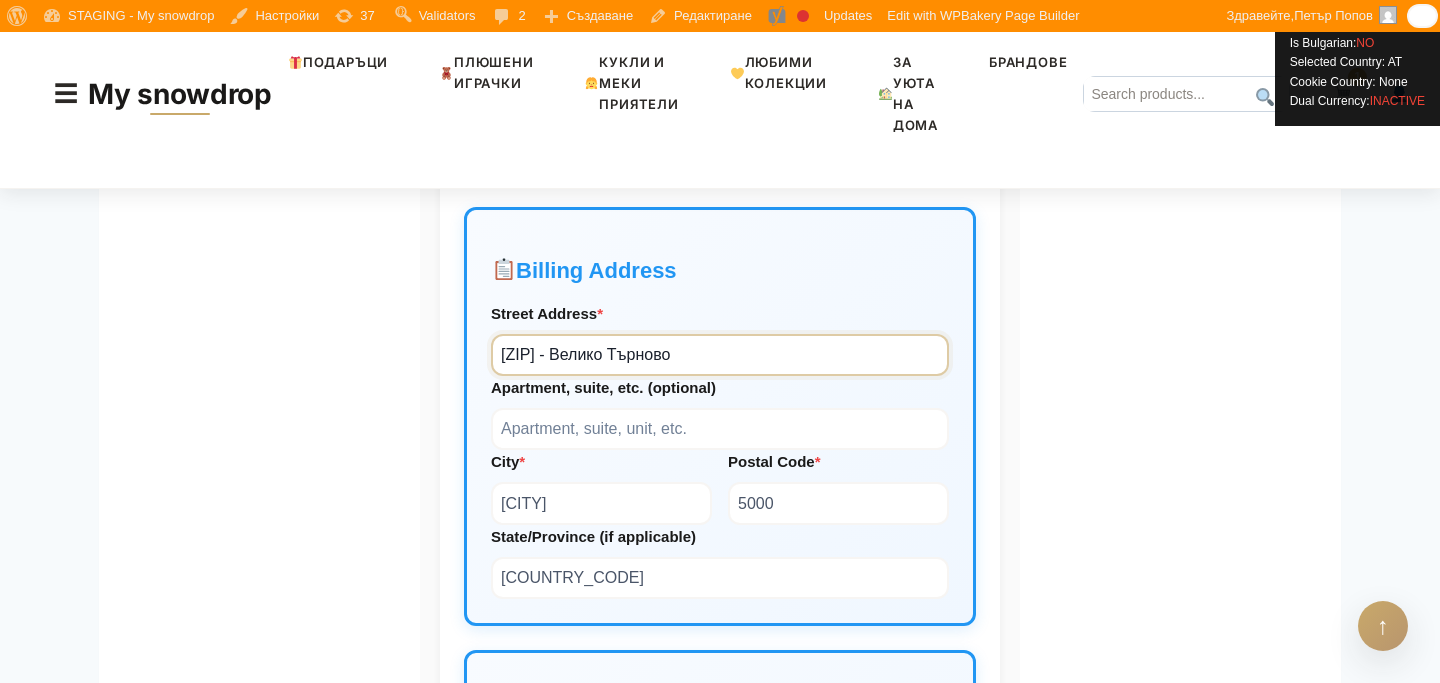 click on "5010 - Велико Търново" at bounding box center (720, 355) 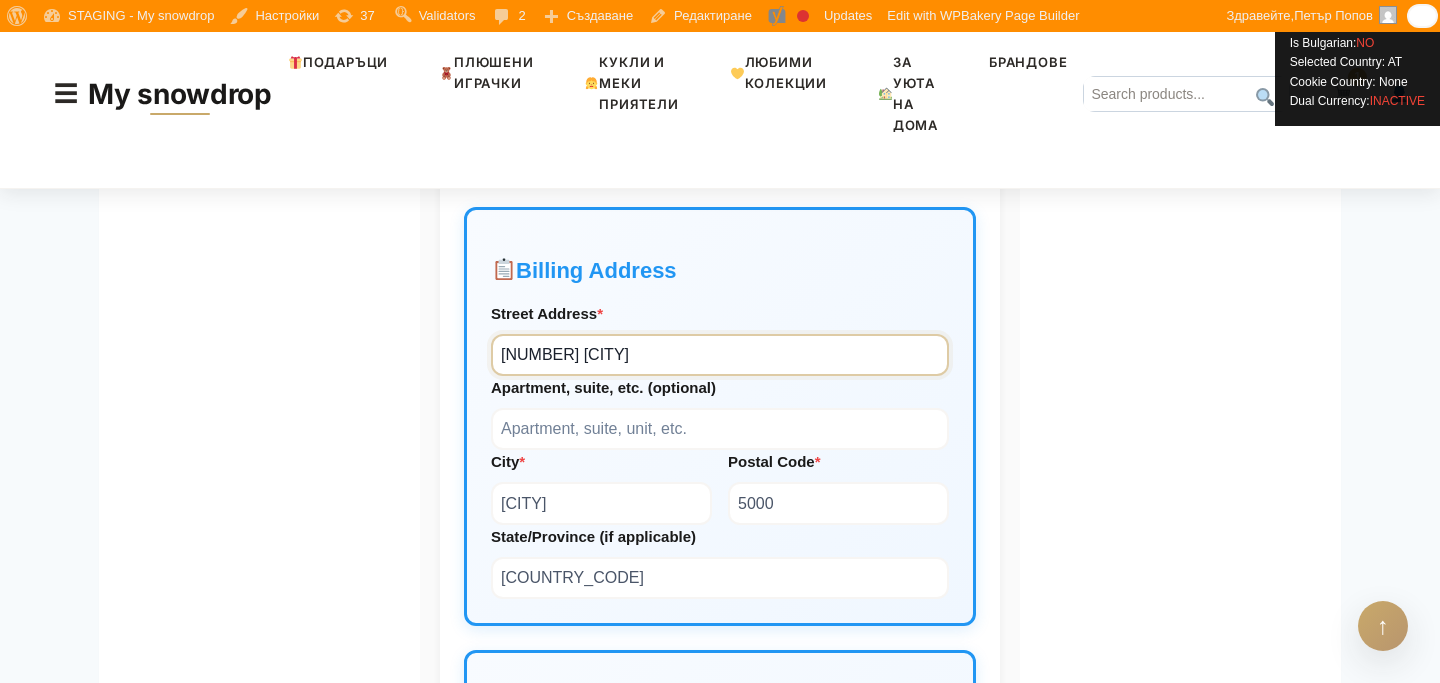 type on "23 f" 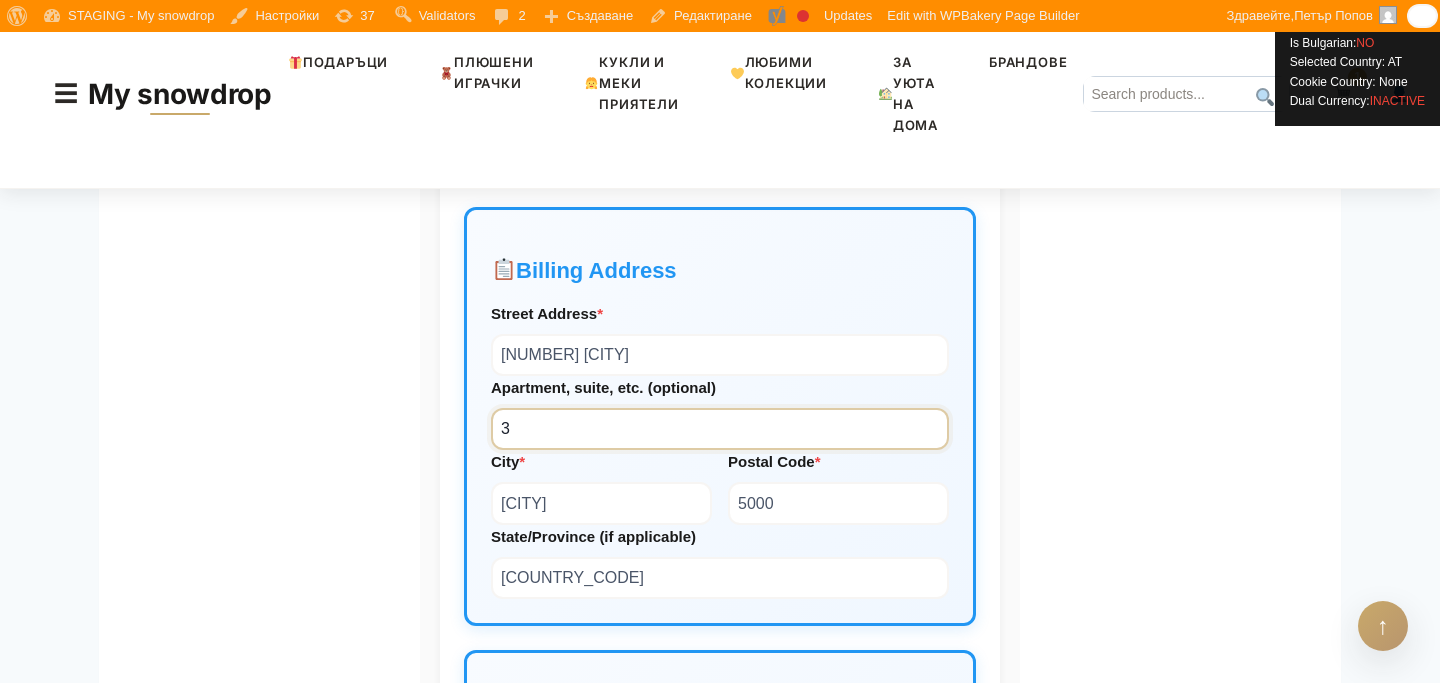 type on "3" 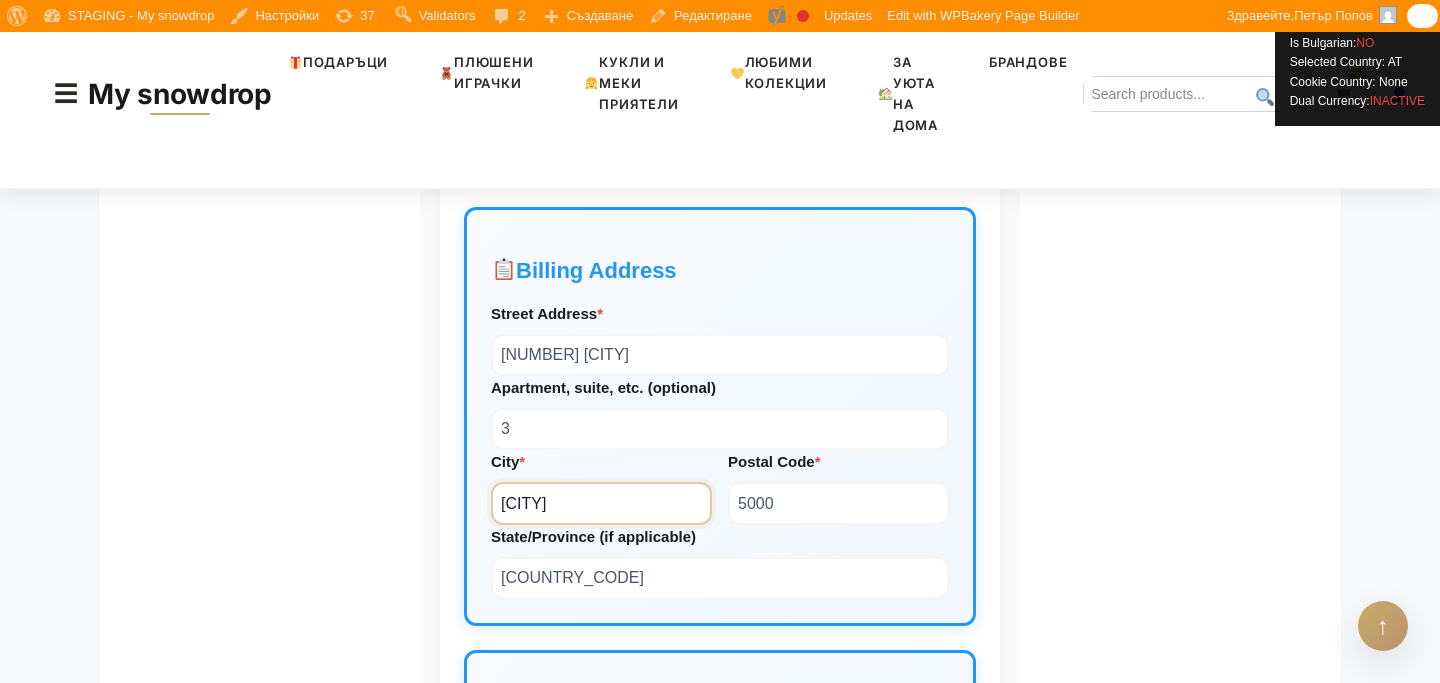type on "[CITY]" 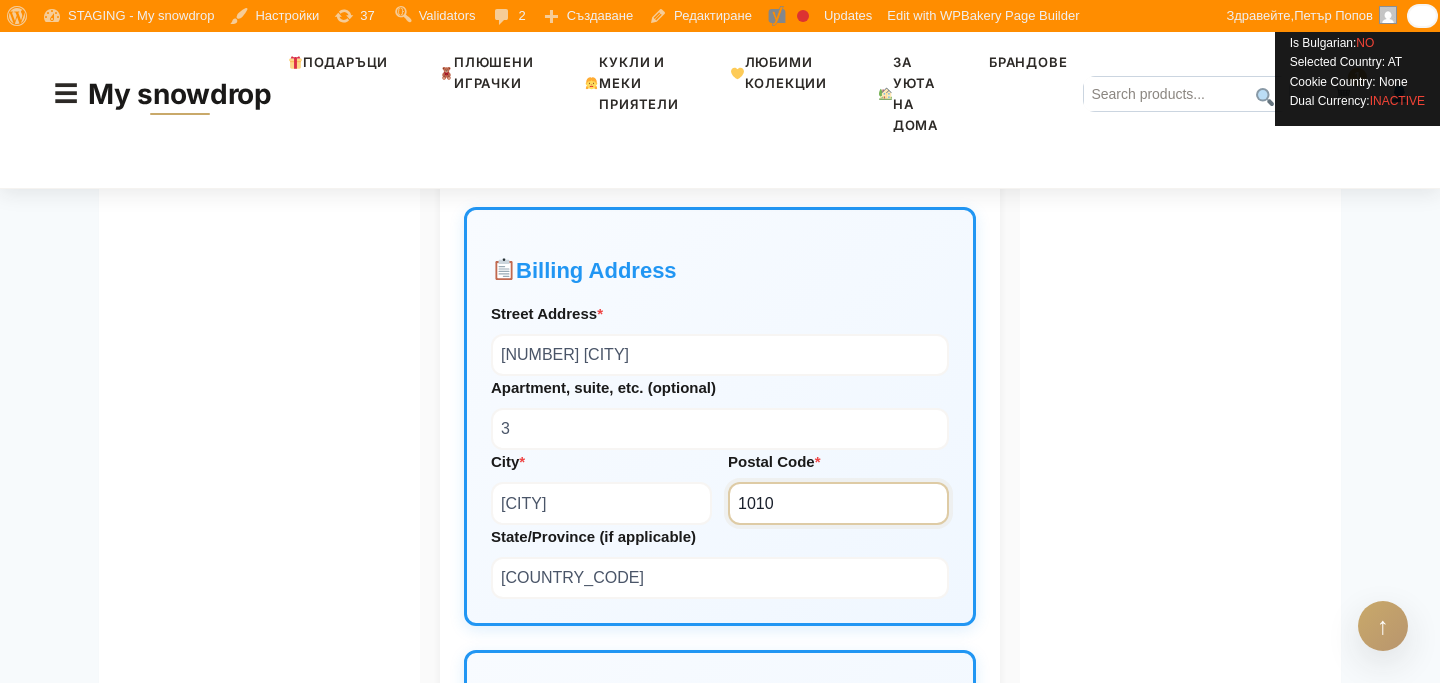 type on "1010" 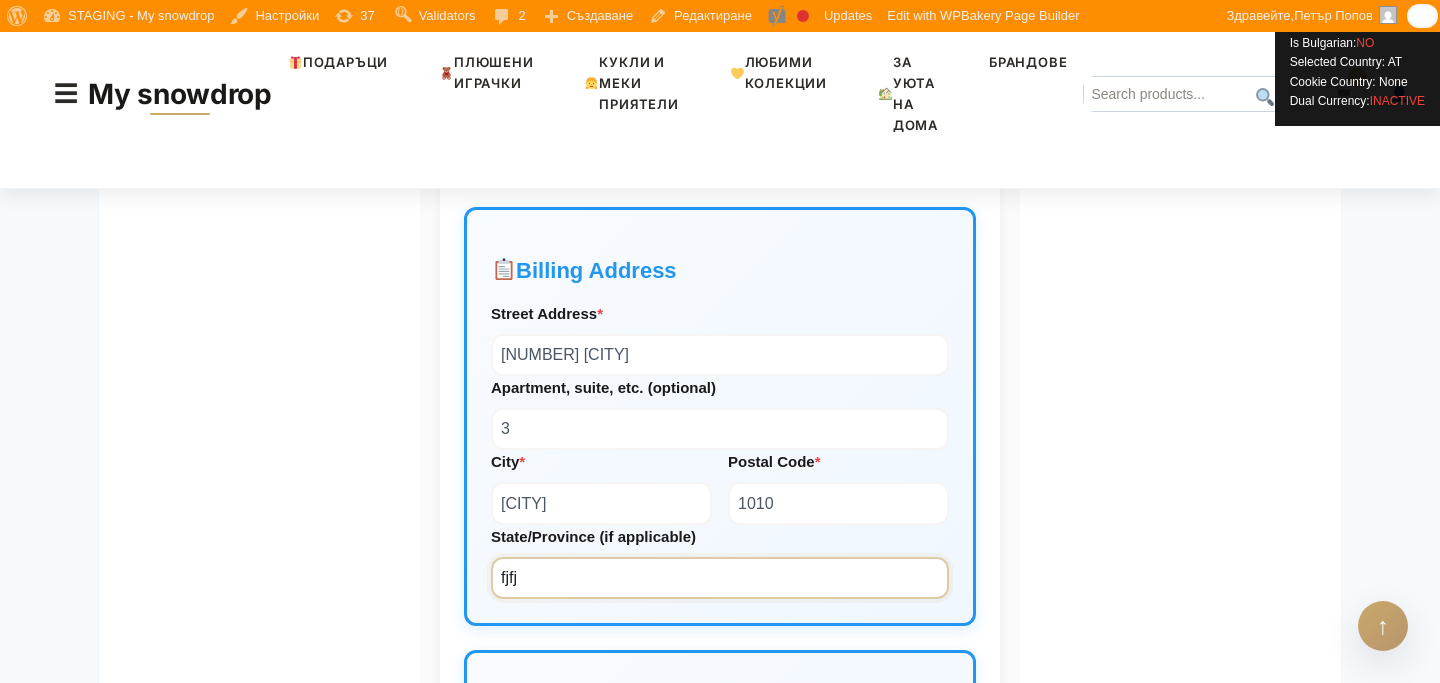 type on "fjfj" 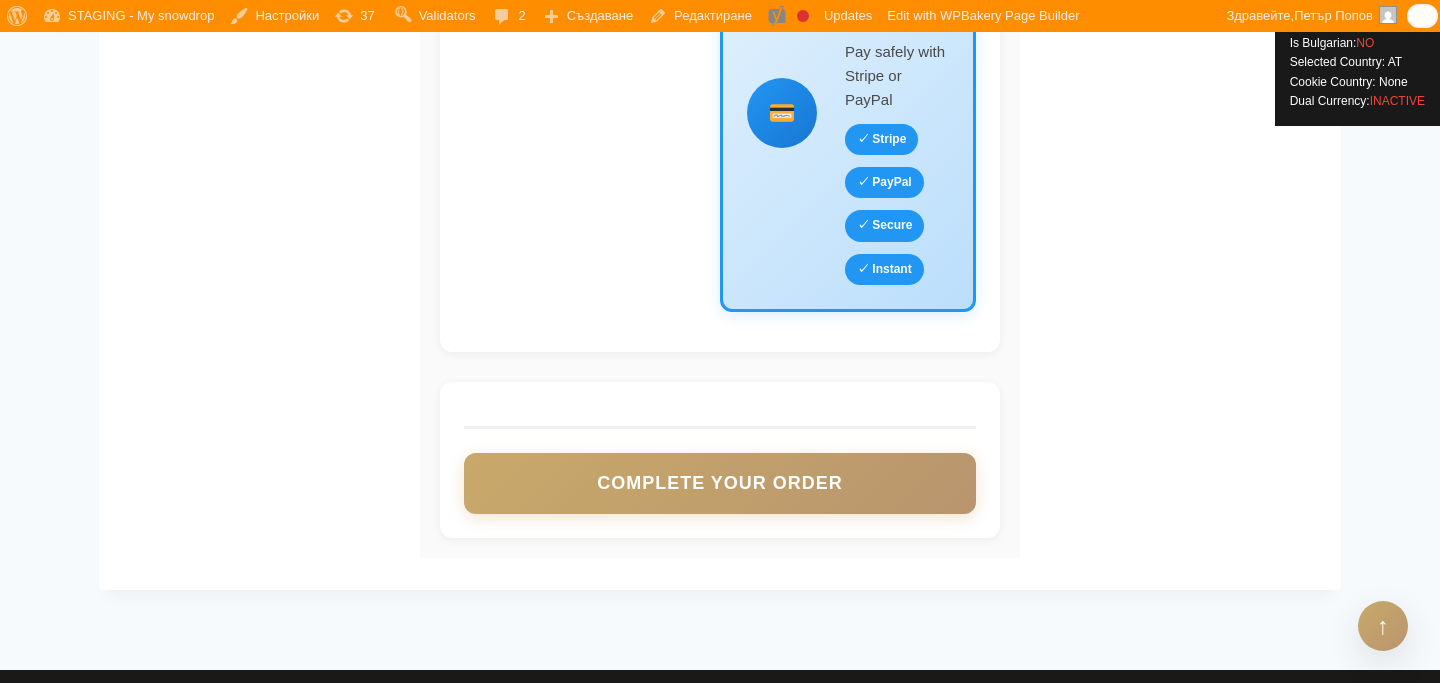 scroll, scrollTop: 4146, scrollLeft: 0, axis: vertical 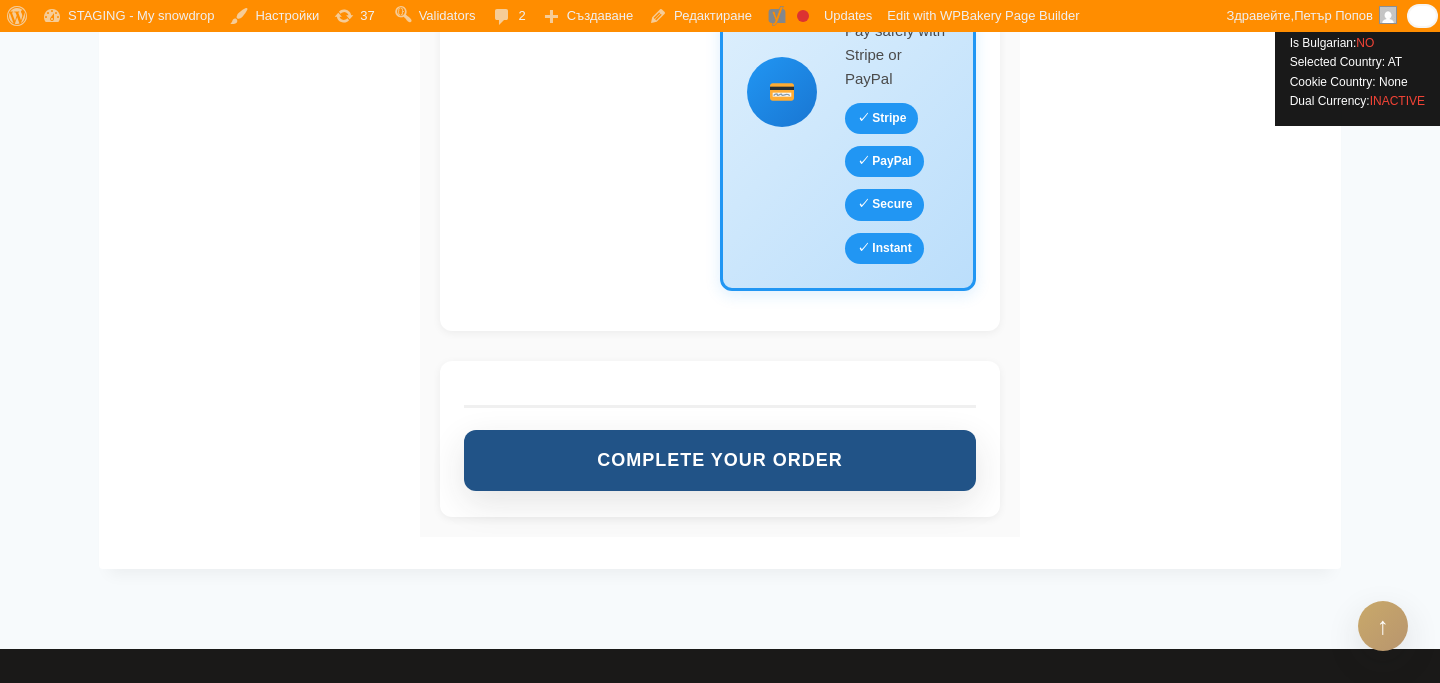 type on "great" 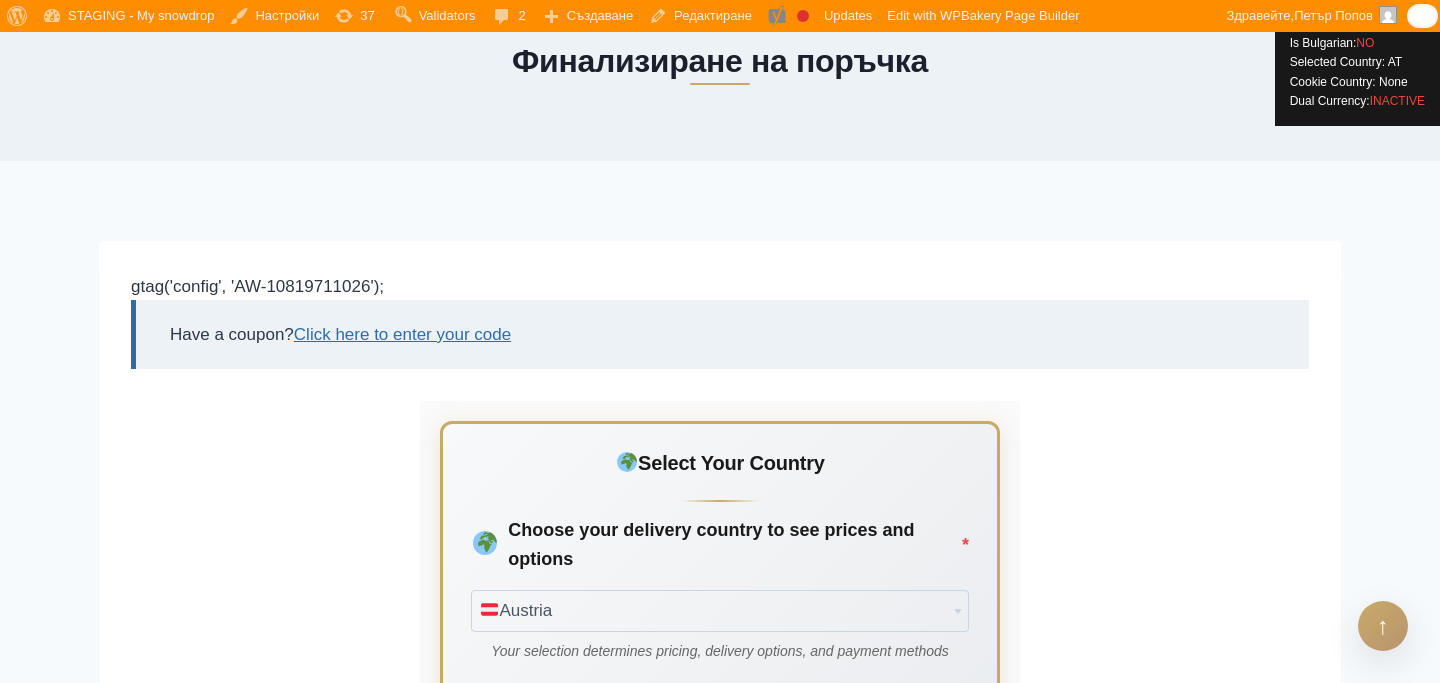scroll, scrollTop: 384, scrollLeft: 0, axis: vertical 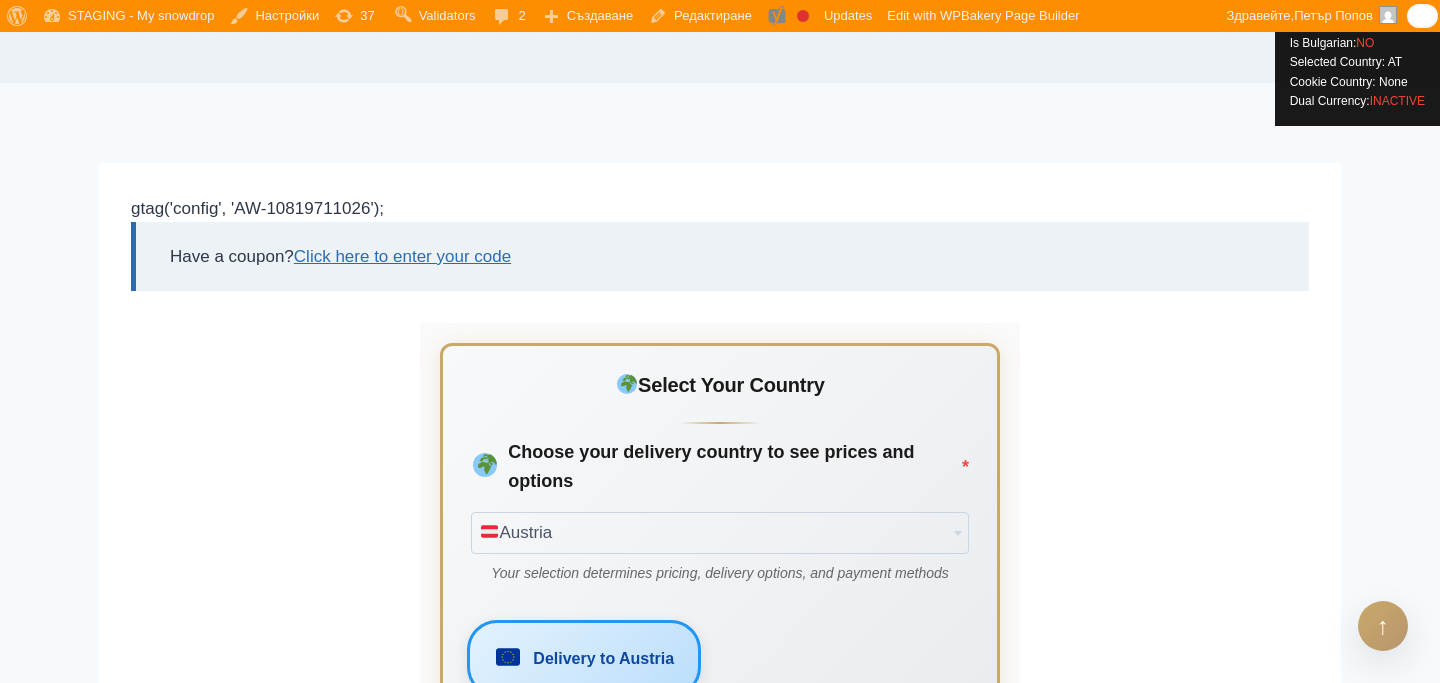 click on "Austria" at bounding box center [720, 533] 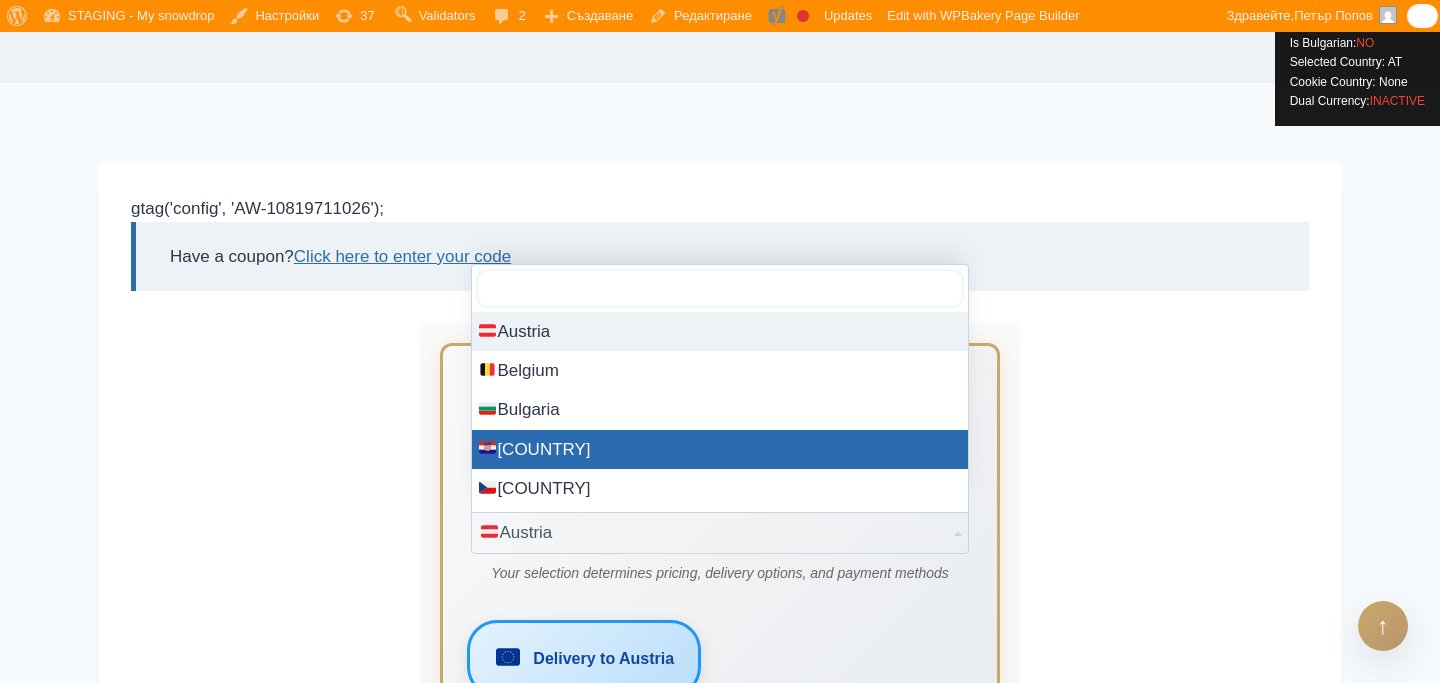 select on "HR" 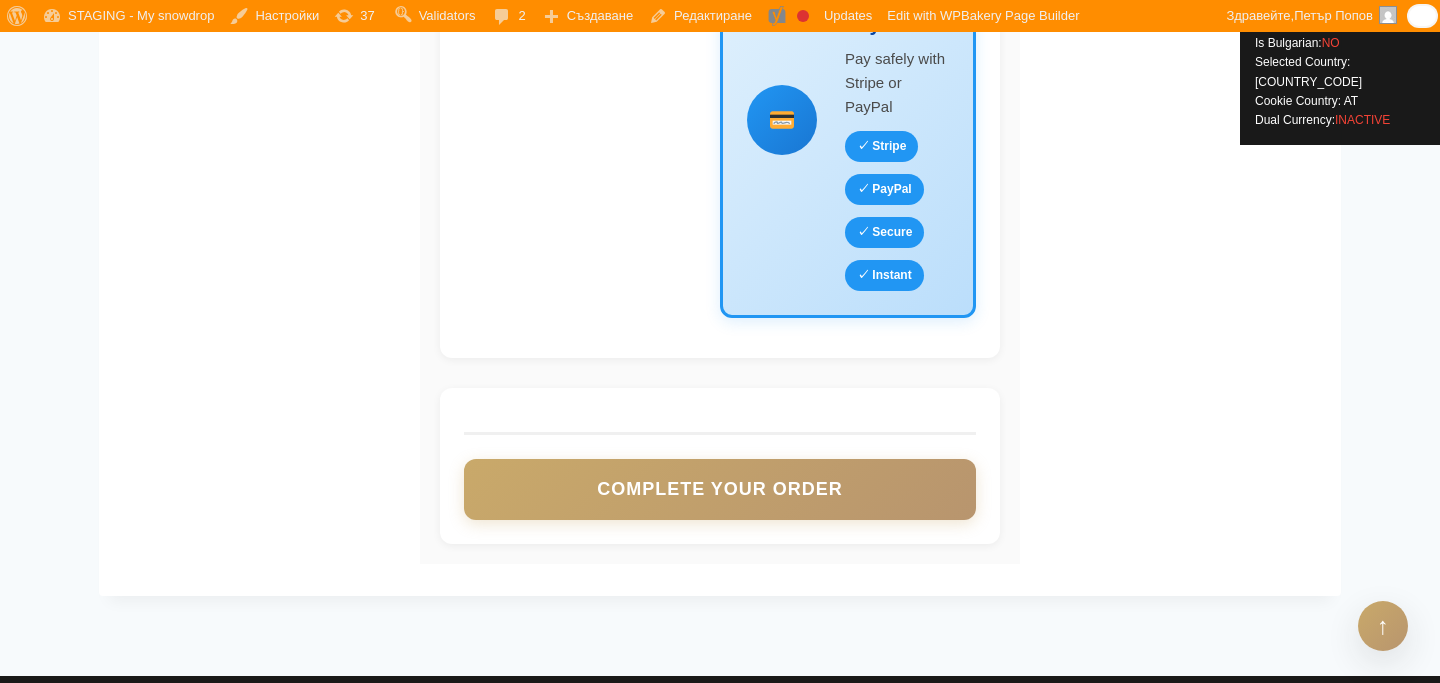 scroll, scrollTop: 3941, scrollLeft: 0, axis: vertical 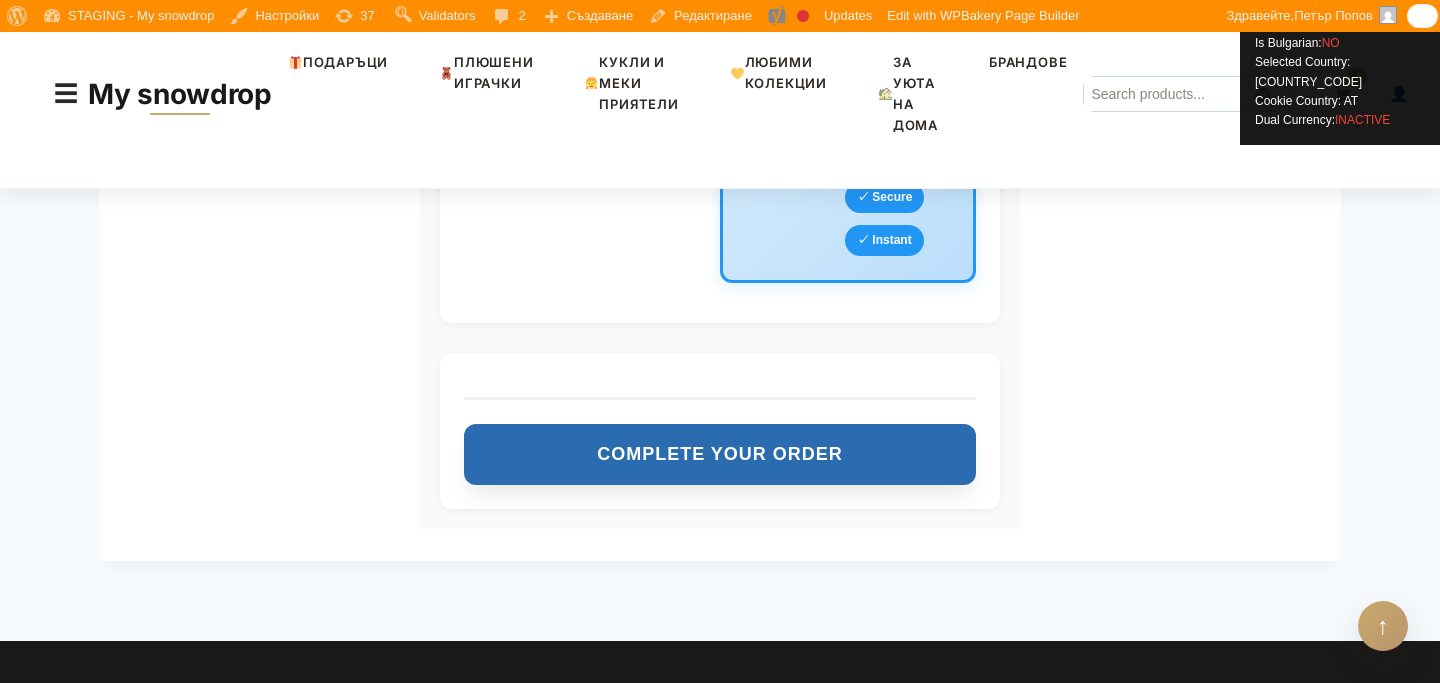 click on "Complete Your Order" at bounding box center [720, 454] 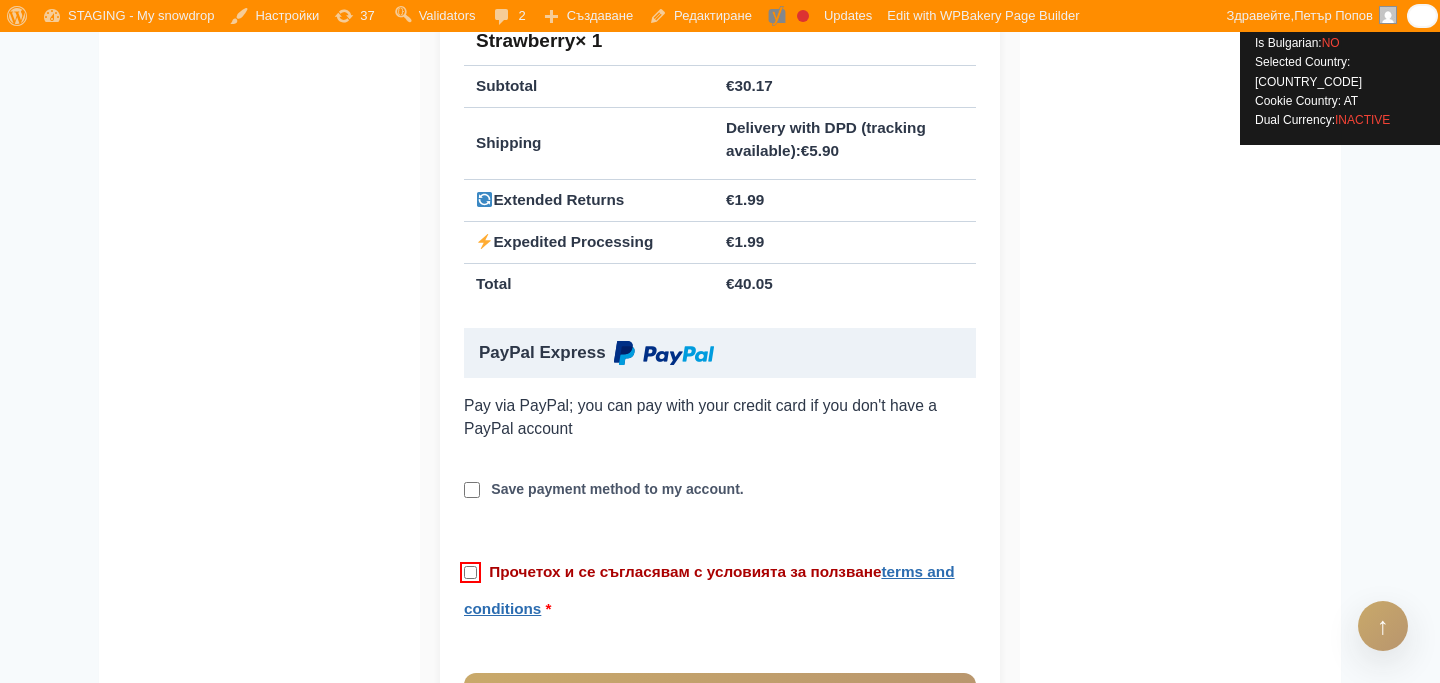 scroll, scrollTop: 1912, scrollLeft: 0, axis: vertical 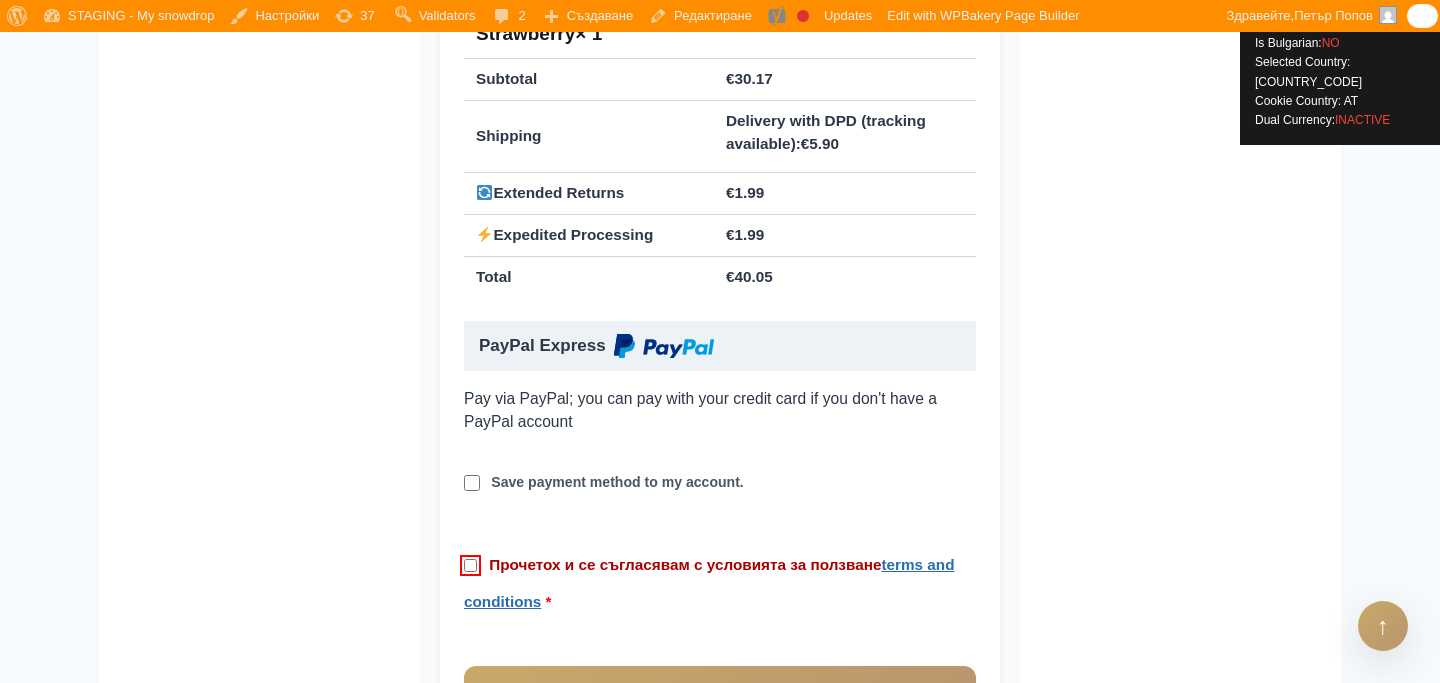 click on "Save payment method to my account." at bounding box center [617, 482] 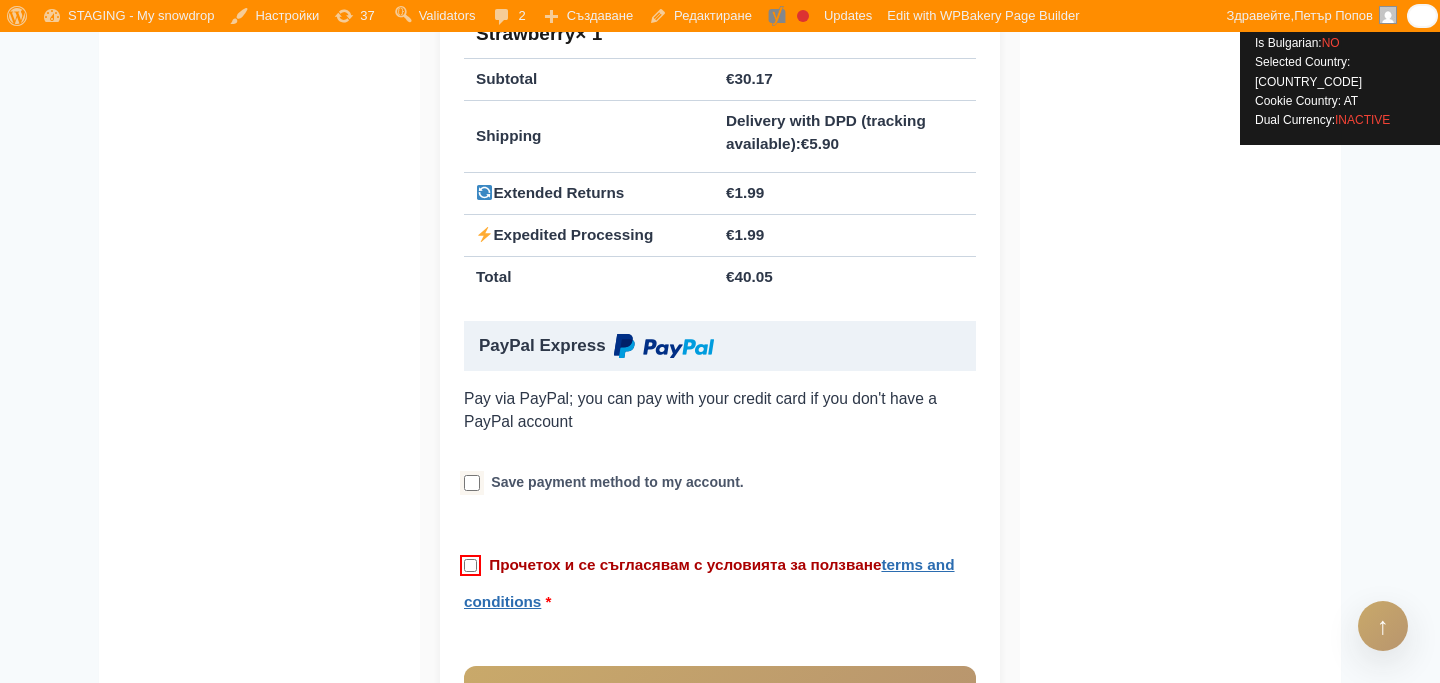 click at bounding box center [472, 483] 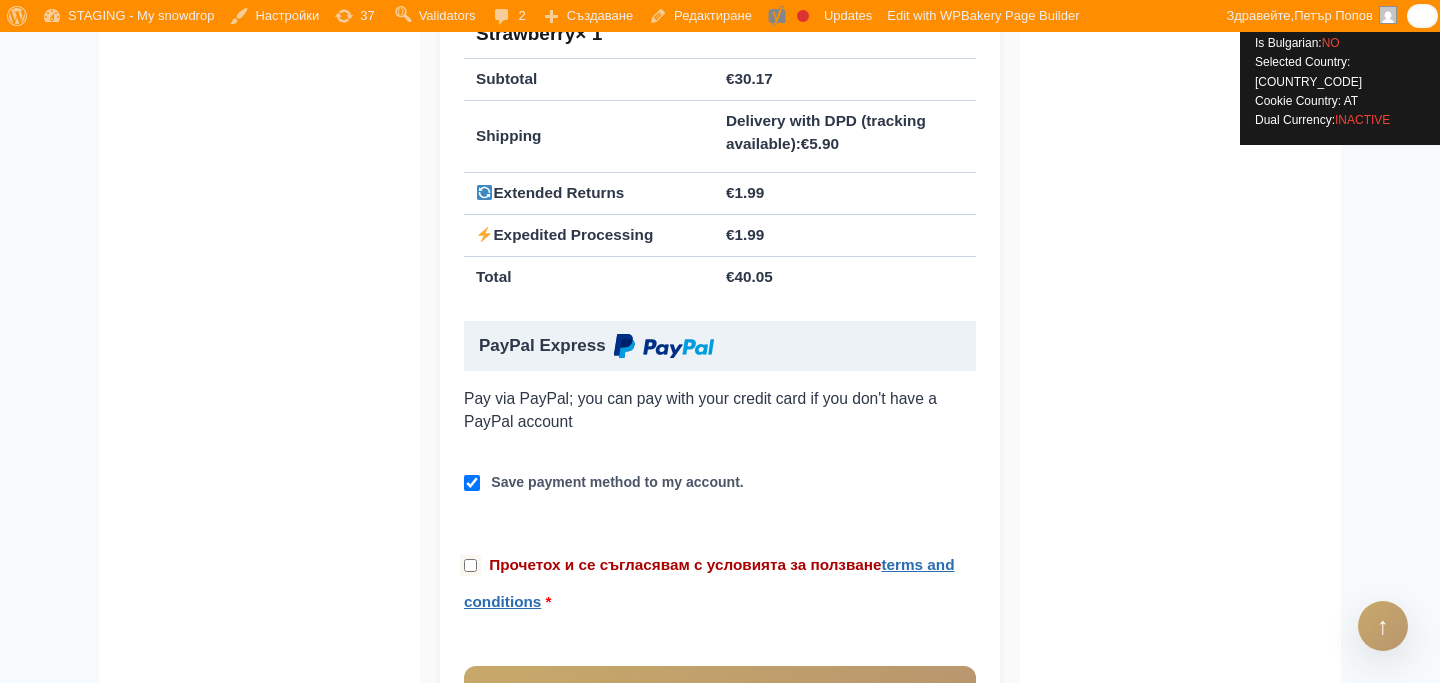 click on "Прочетох и се съгласявам с условията за ползване  terms and conditions   *" at bounding box center [470, 565] 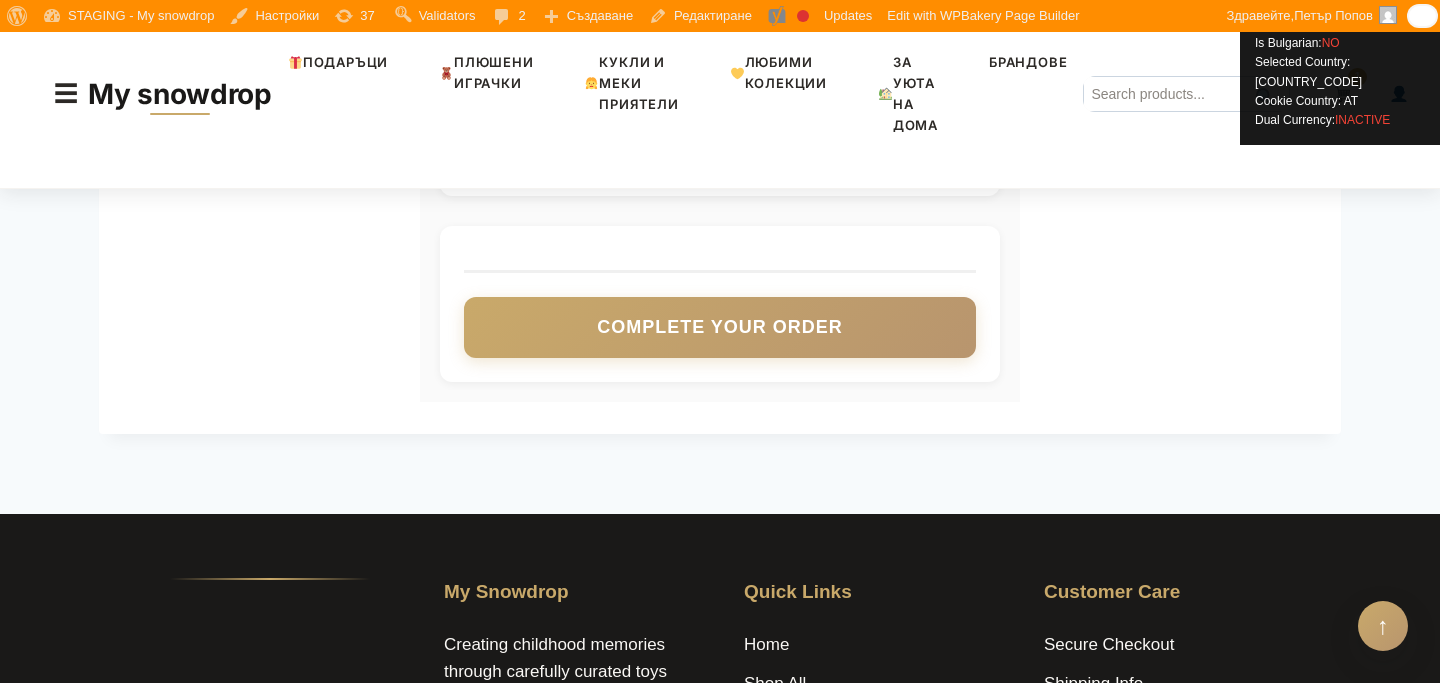 scroll, scrollTop: 4054, scrollLeft: 0, axis: vertical 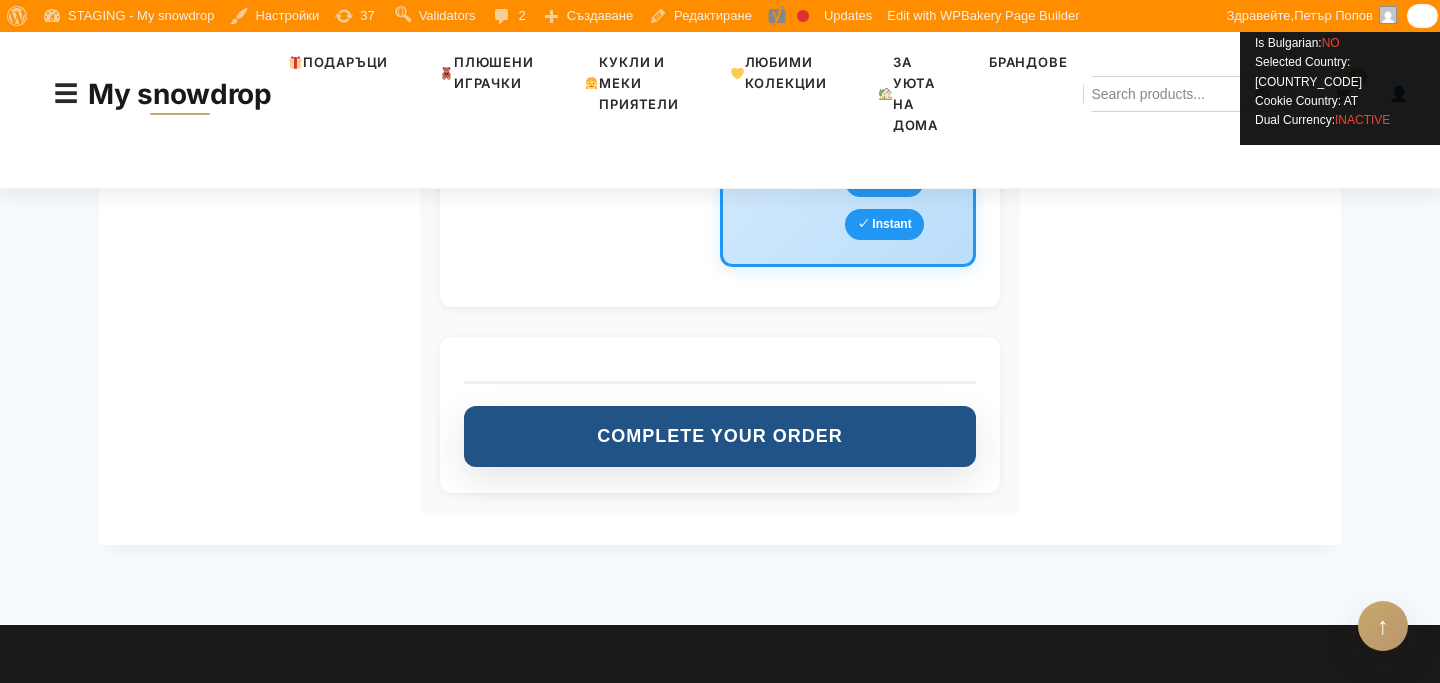click on "Complete Your Order" at bounding box center (720, 436) 